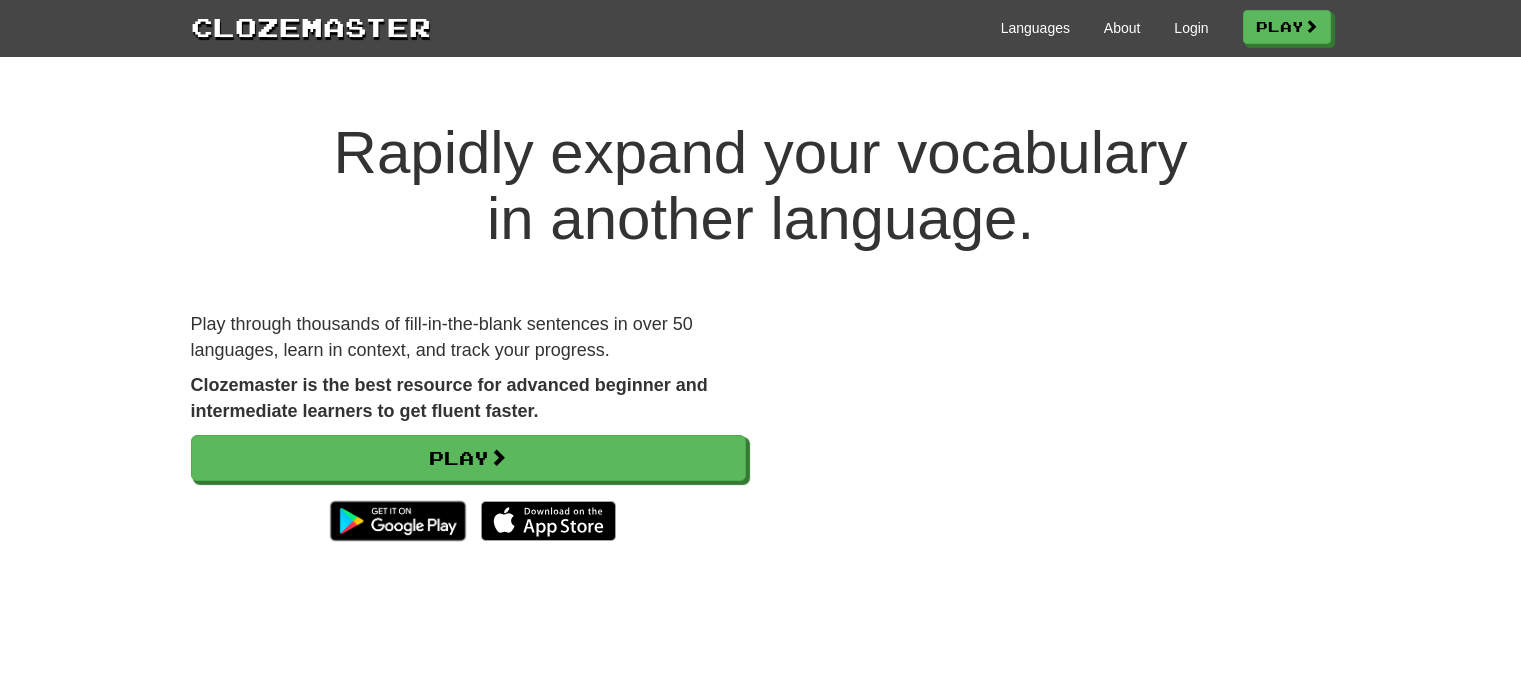 scroll, scrollTop: 0, scrollLeft: 0, axis: both 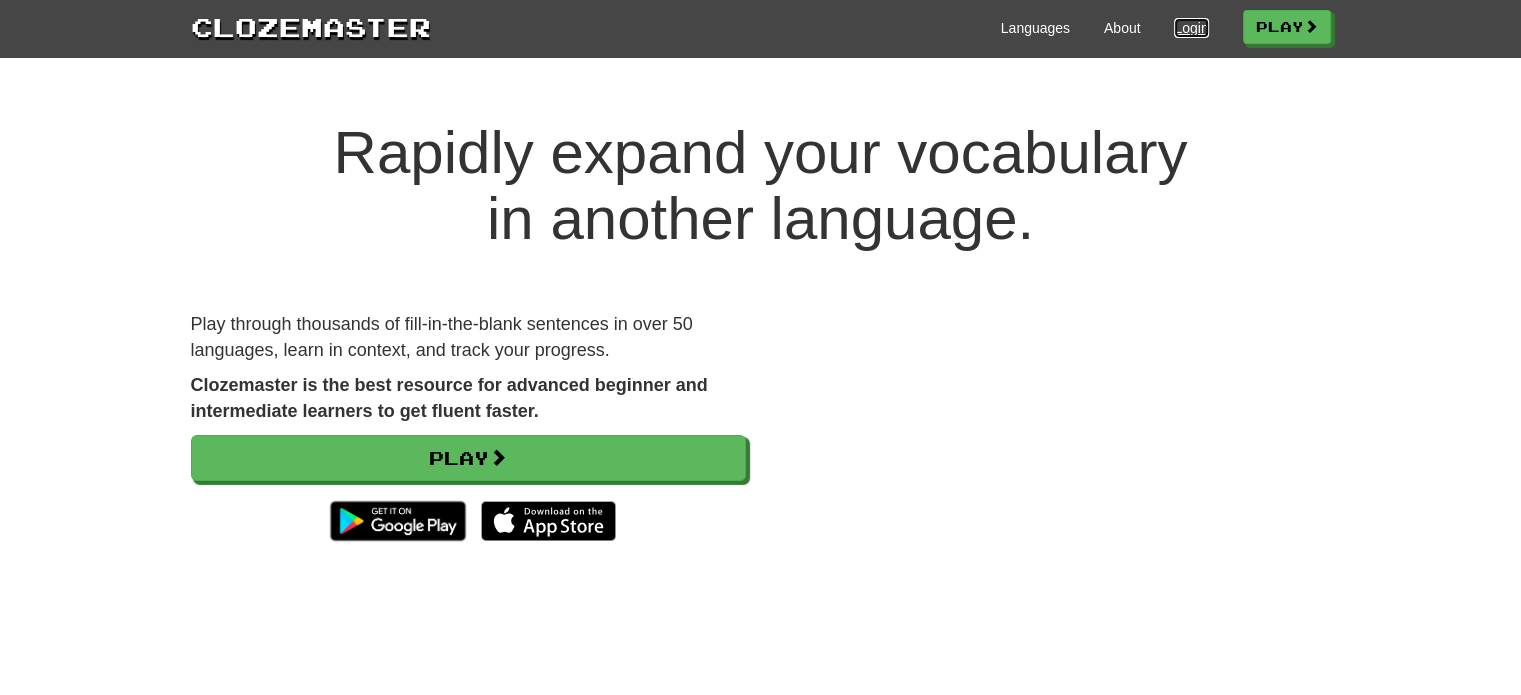 click on "Login" at bounding box center (1191, 28) 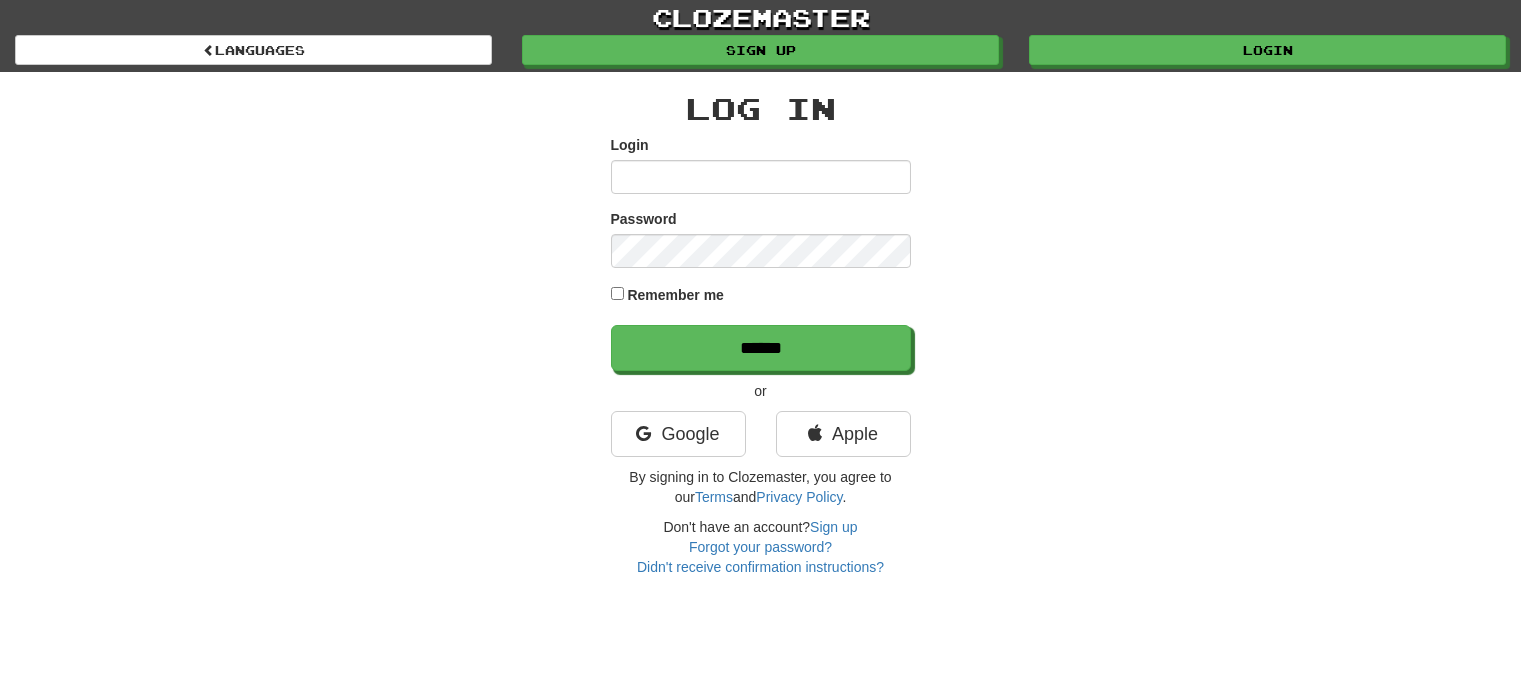 scroll, scrollTop: 0, scrollLeft: 0, axis: both 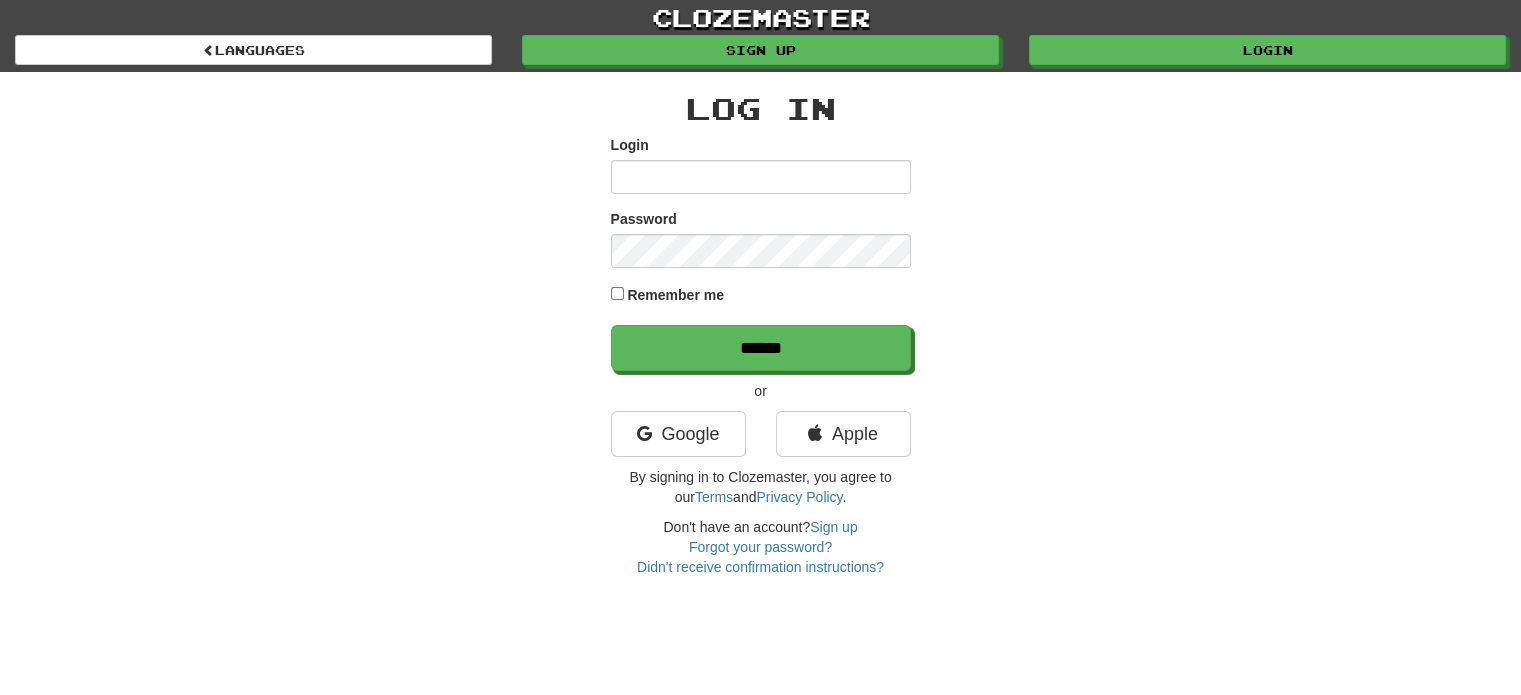 type on "*****" 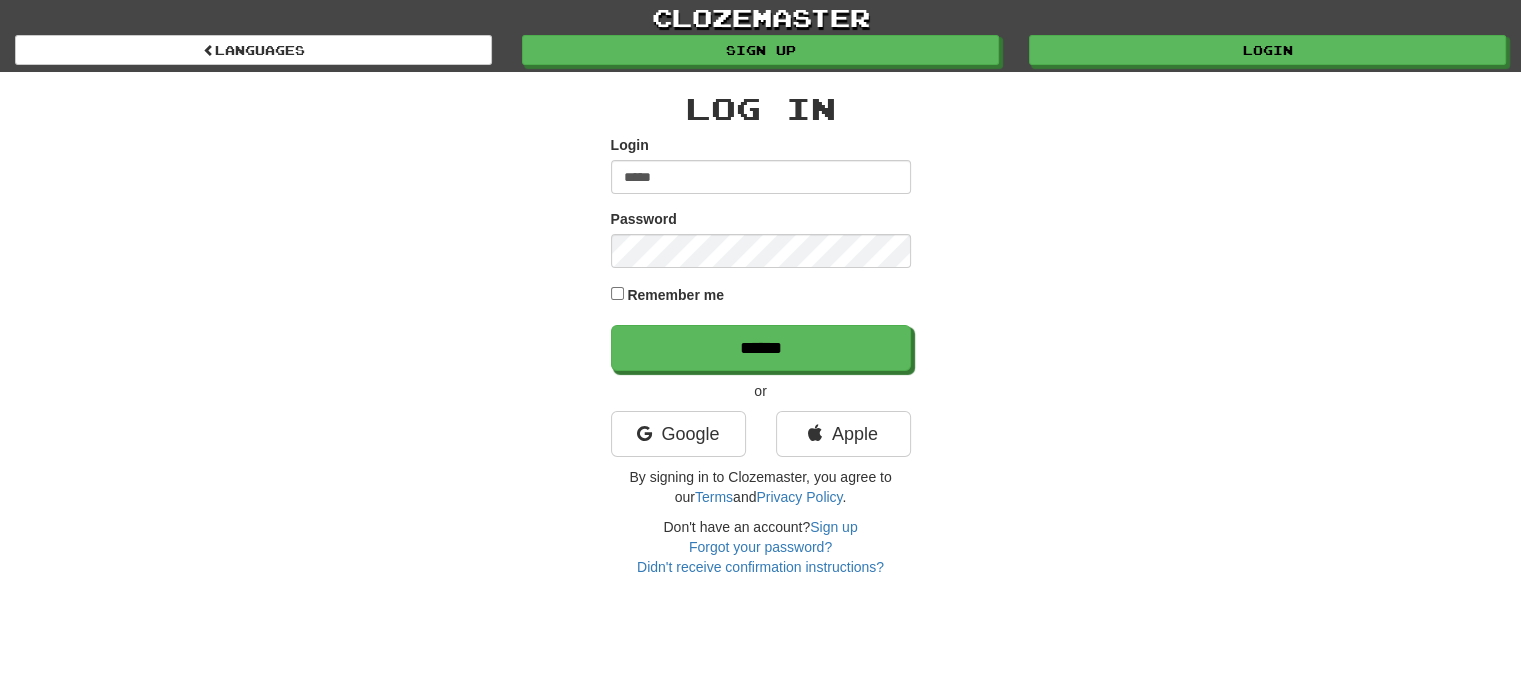 click on "Log In
Login
*****
Password
Remember me
******
or
Google
Apple
By signing in to Clozemaster, you agree to our  Terms  and  Privacy Policy .
Don't have an account?  Sign up
Forgot your password?
Didn't receive confirmation instructions?" at bounding box center [761, 334] 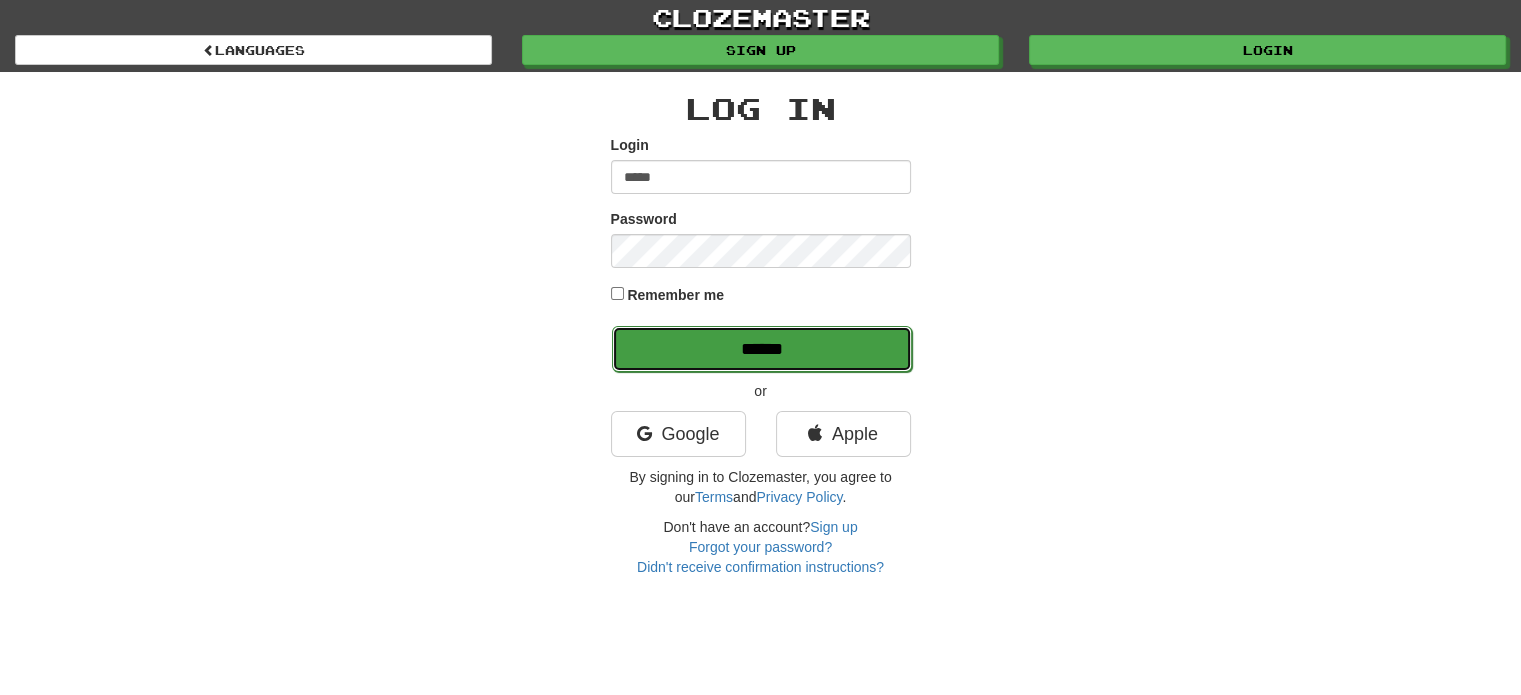 click on "******" at bounding box center (762, 349) 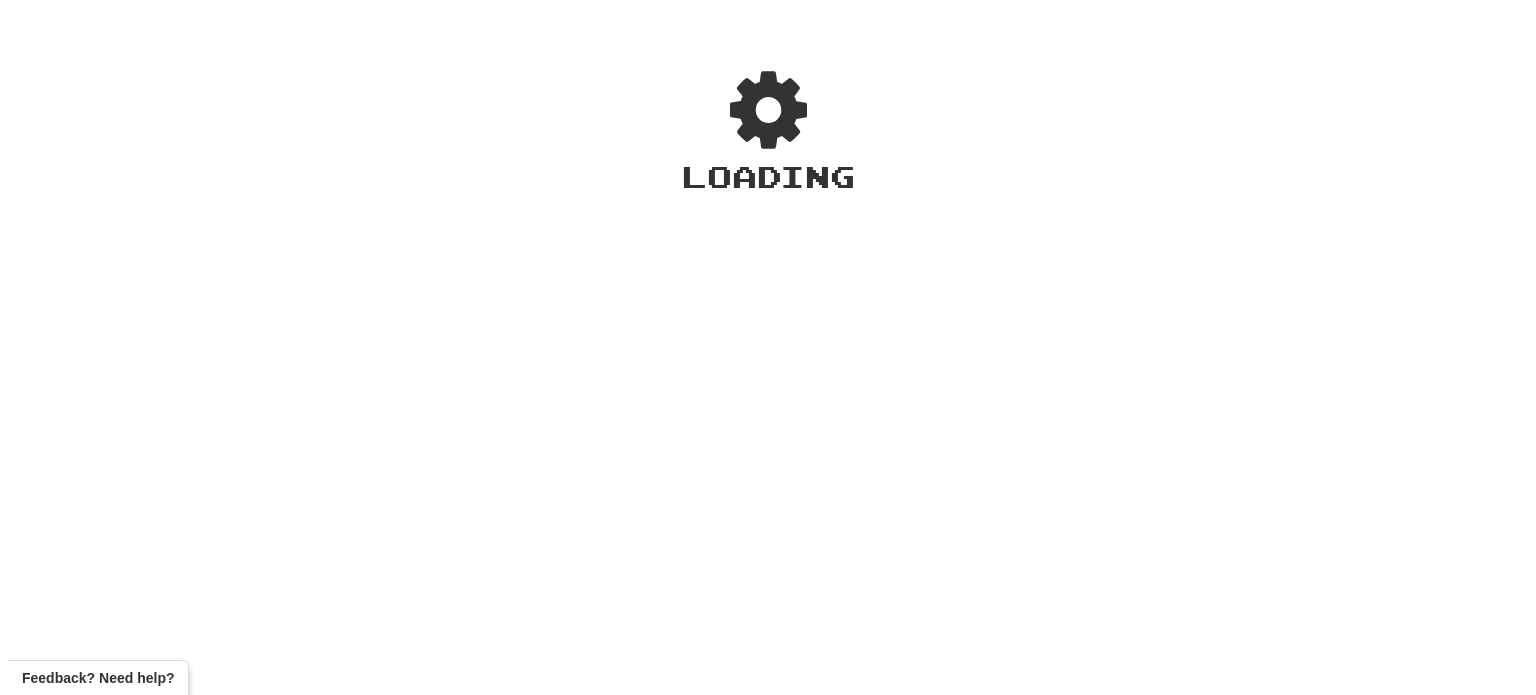 scroll, scrollTop: 0, scrollLeft: 0, axis: both 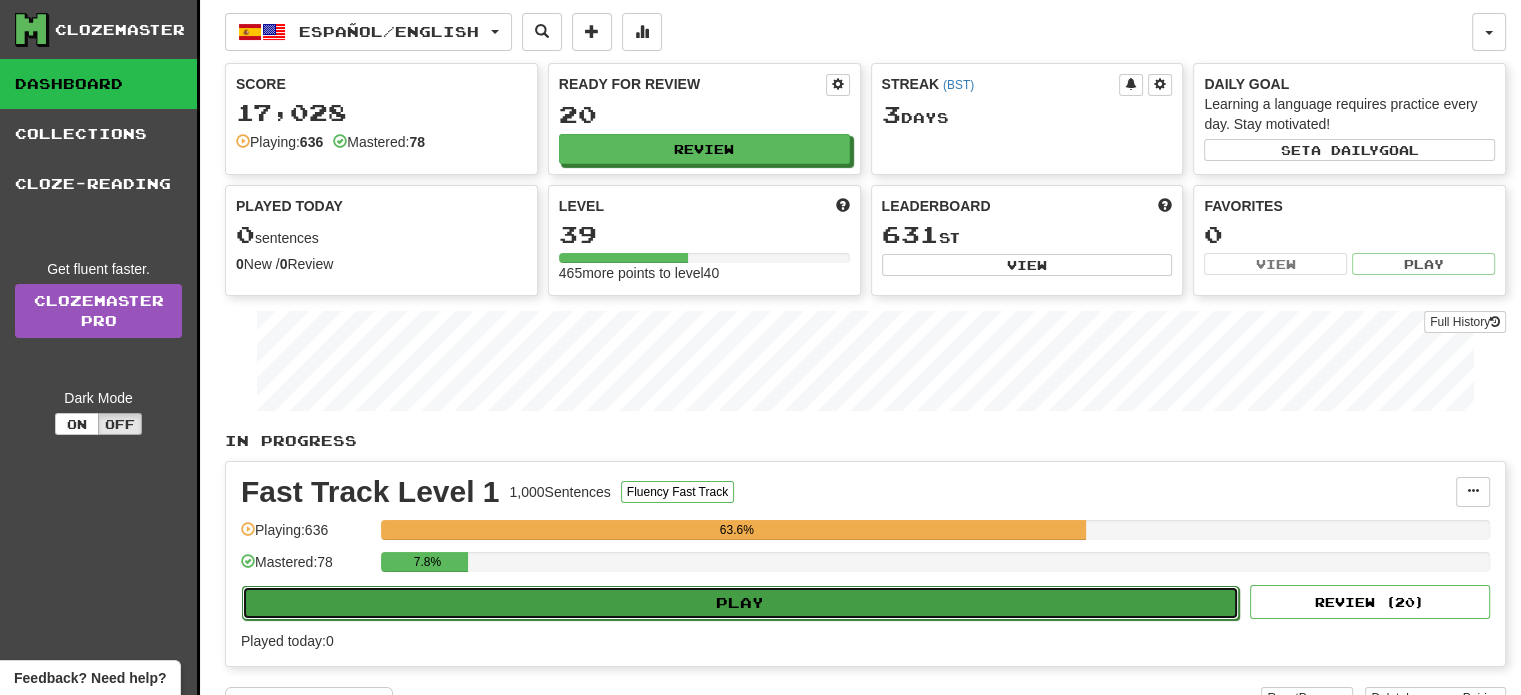 click on "Play" at bounding box center (740, 603) 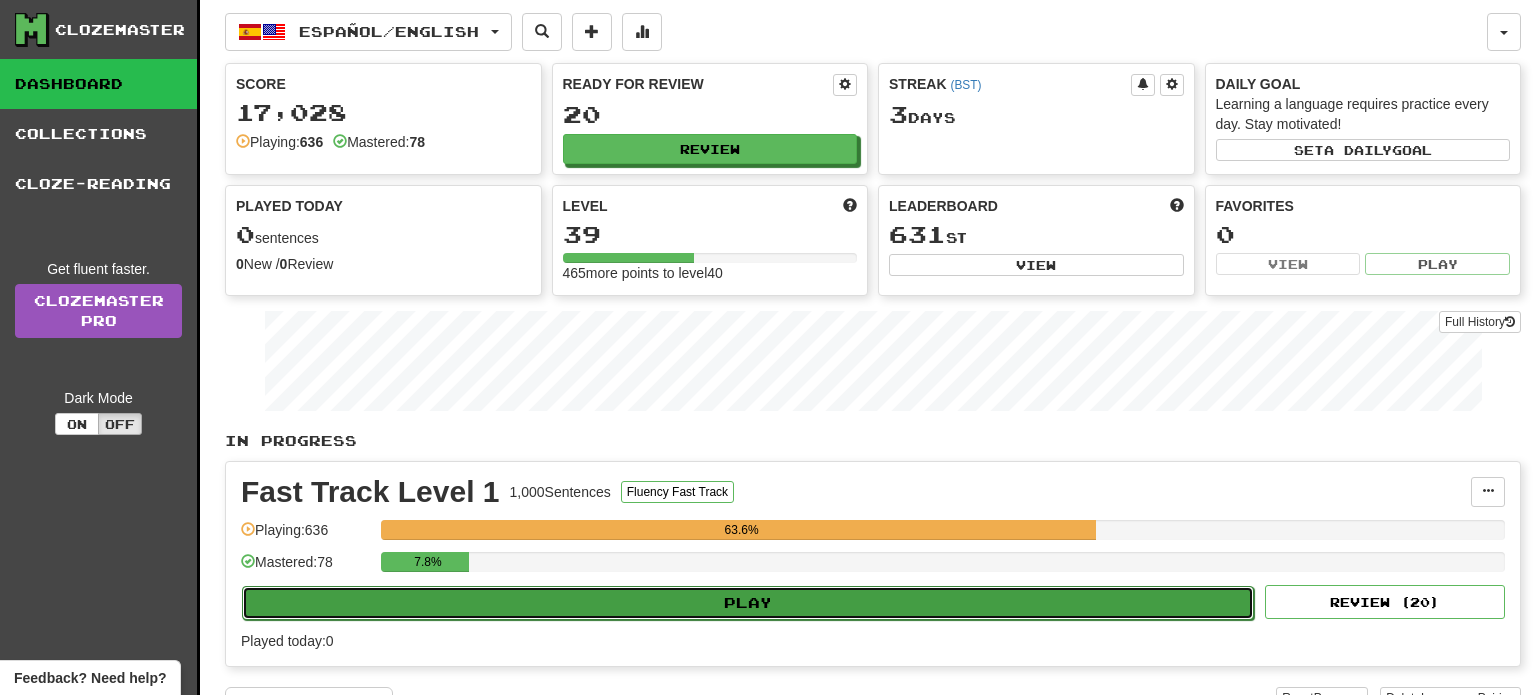 select on "**" 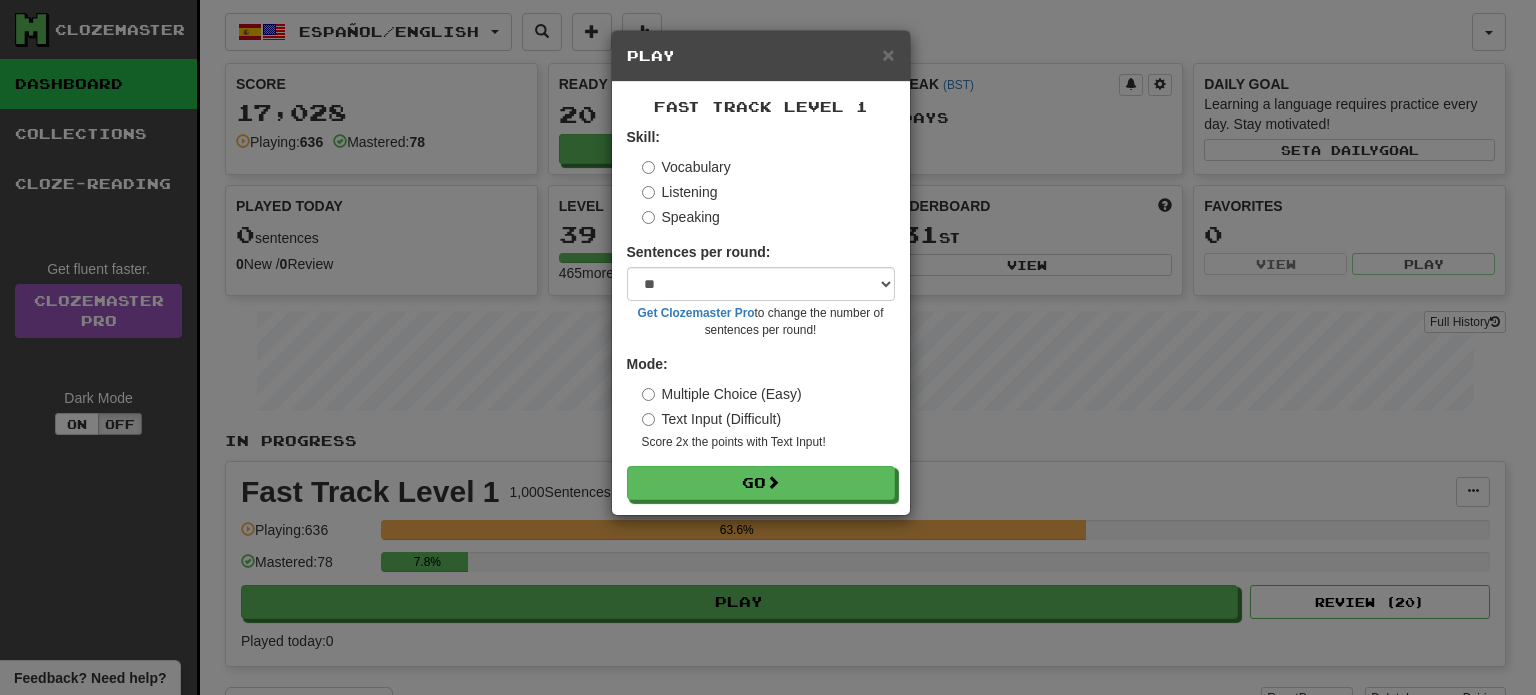 click on "Fast Track Level 1 Skill: Vocabulary Listening Speaking Sentences per round: * ** ** ** ** ** *** ******** Get Clozemaster Pro  to change the number of sentences per round! Mode: Multiple Choice (Easy) Text Input (Difficult) Score 2x the points with Text Input ! Go" at bounding box center (761, 298) 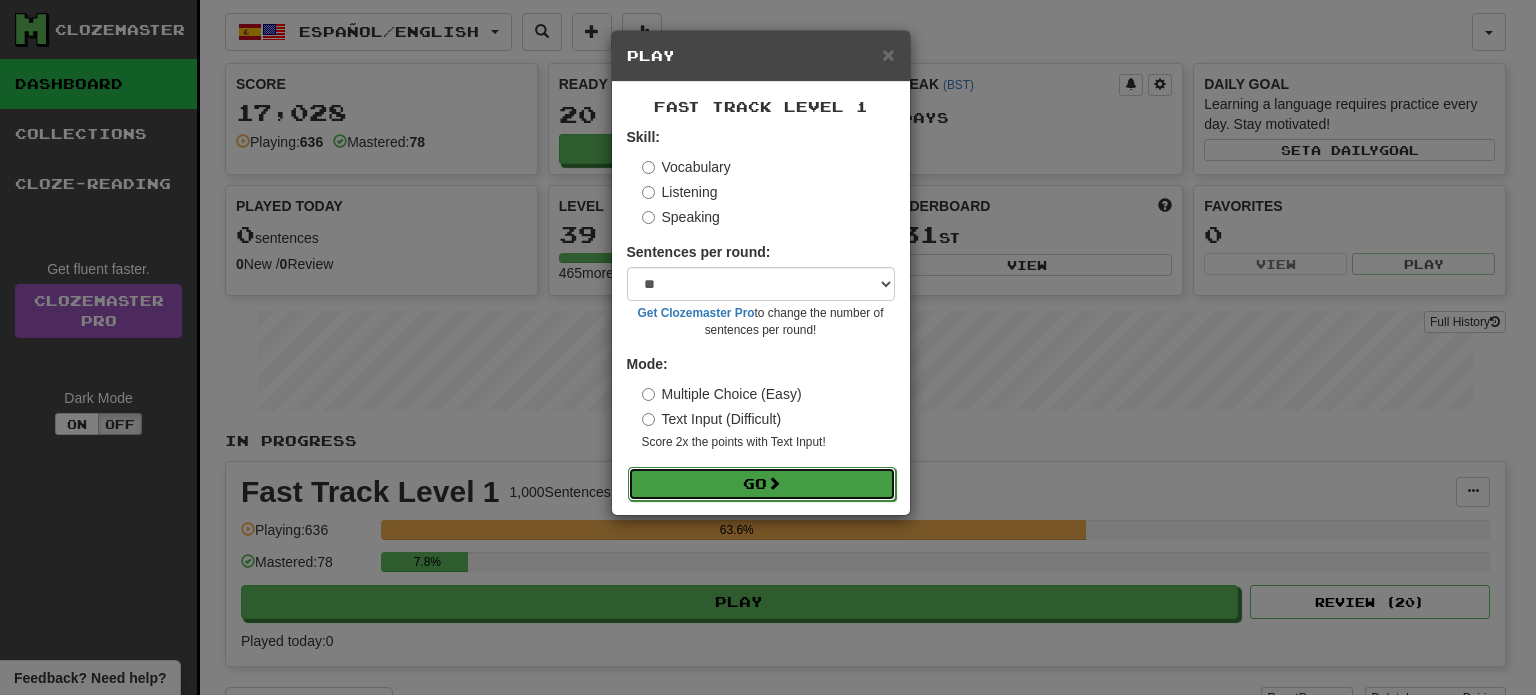 click on "Go" at bounding box center [762, 484] 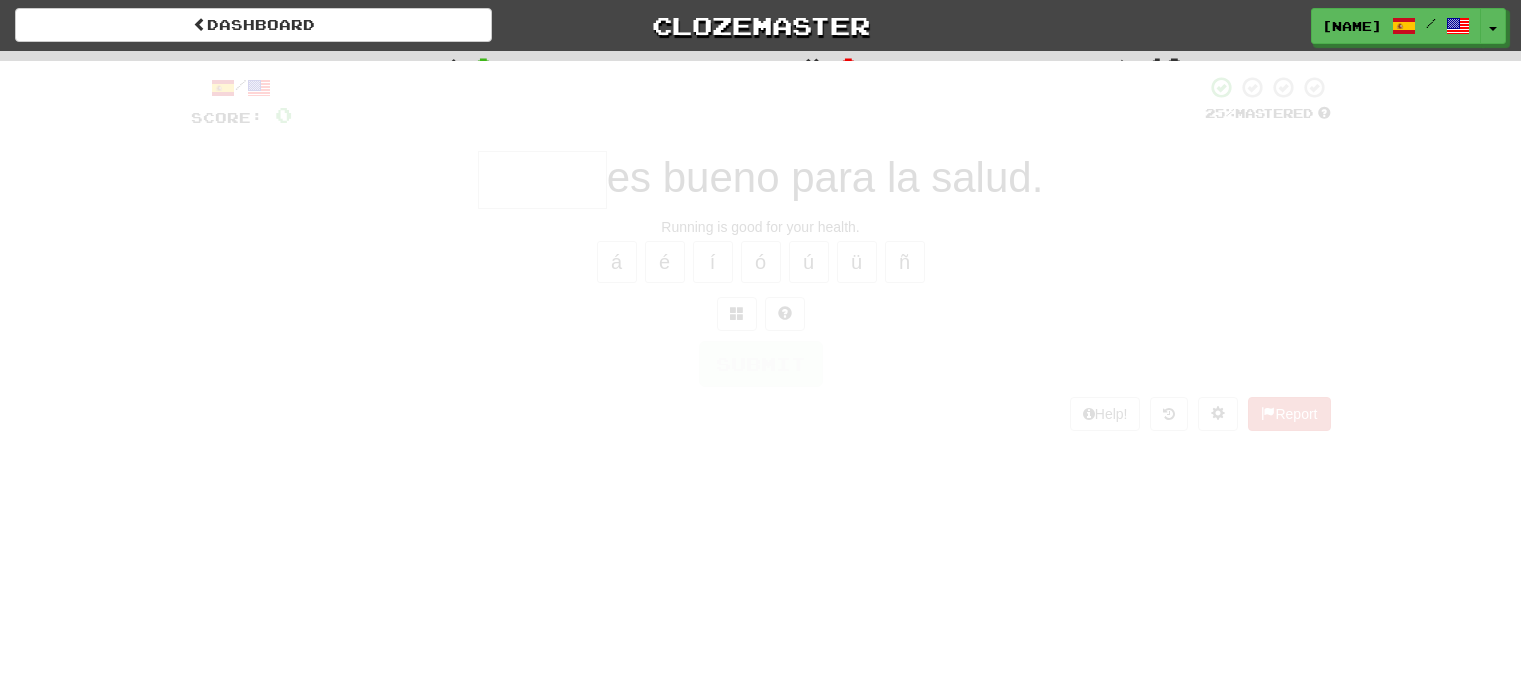scroll, scrollTop: 0, scrollLeft: 0, axis: both 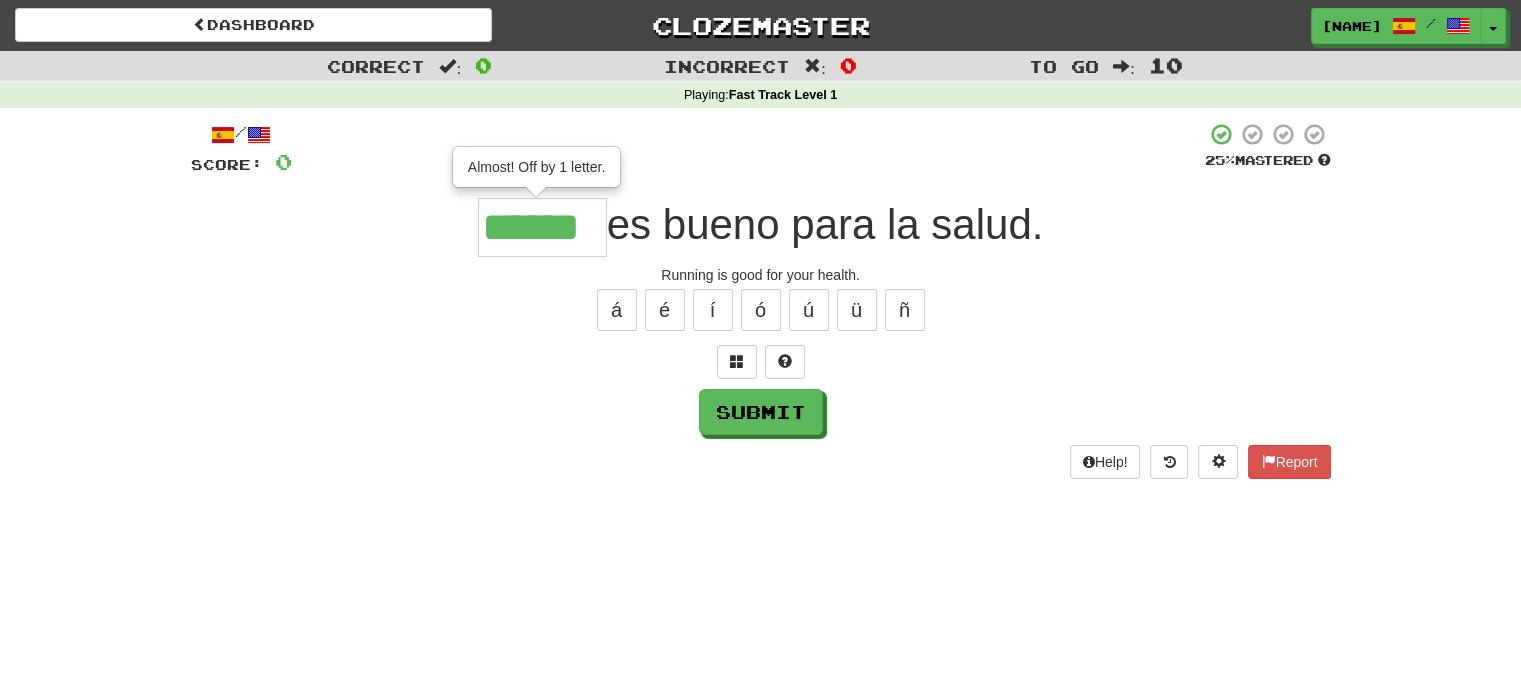 type on "******" 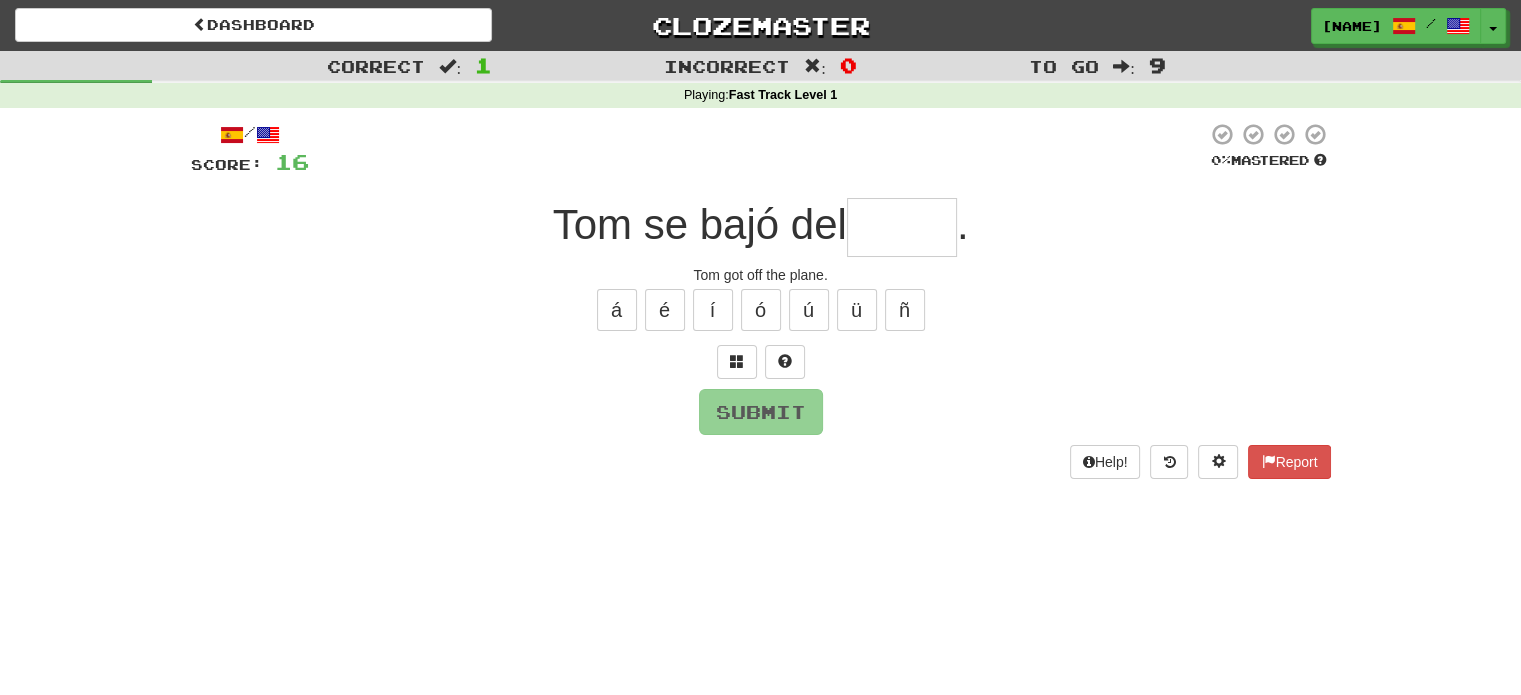 type on "*" 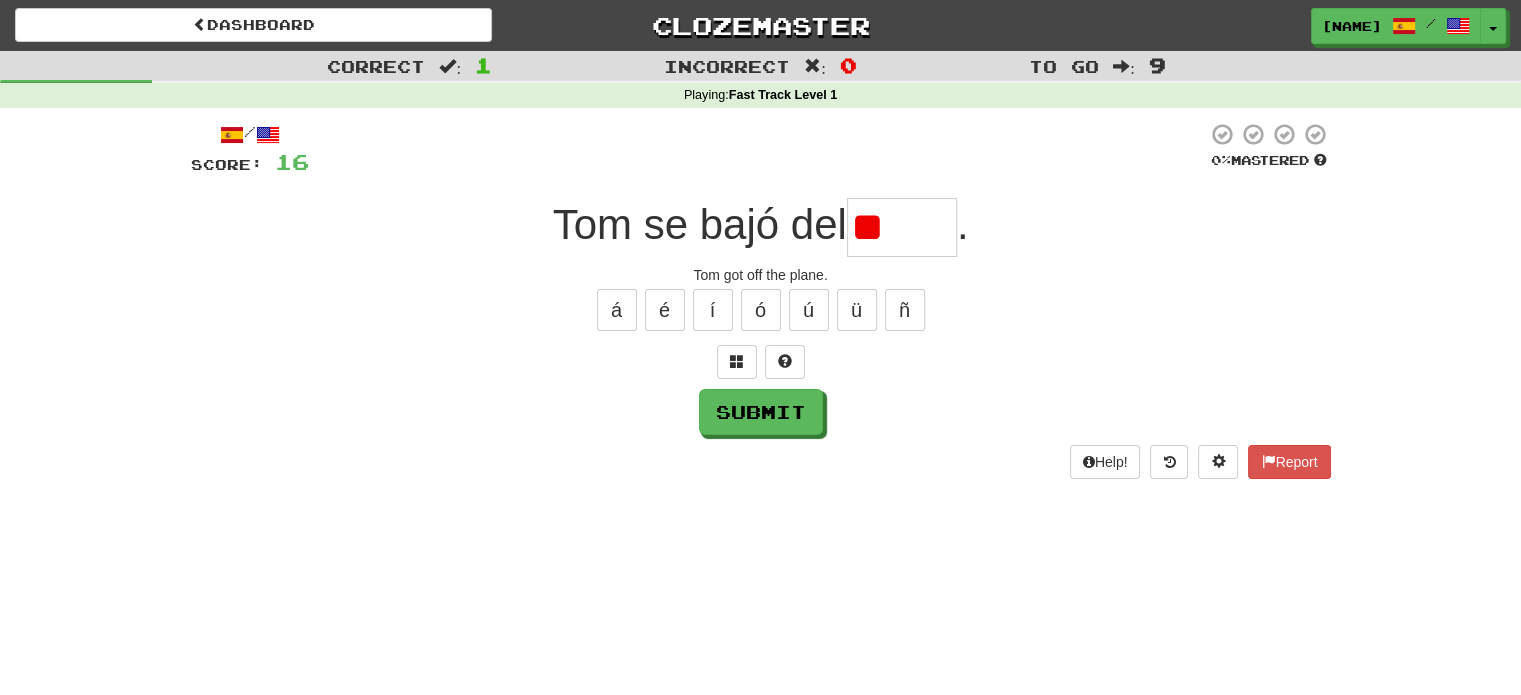 type on "*" 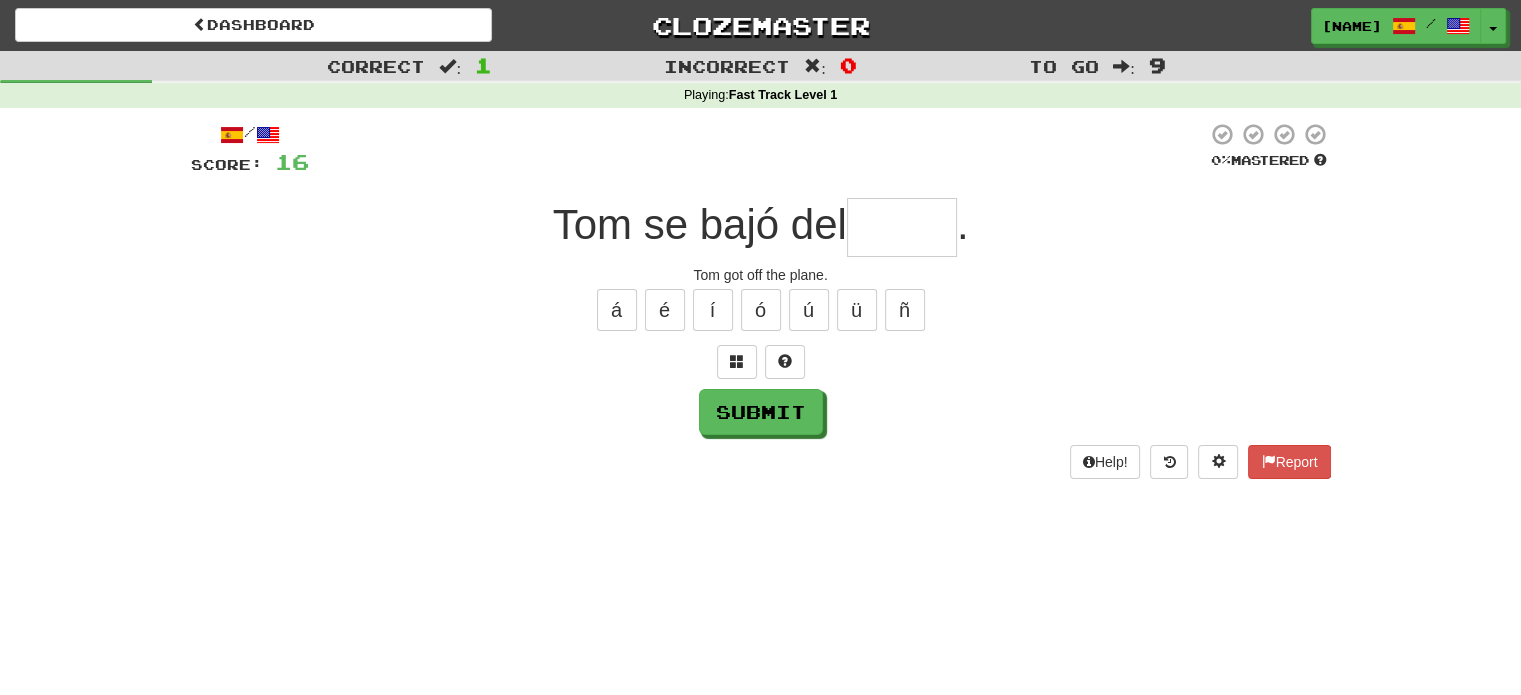 type on "*" 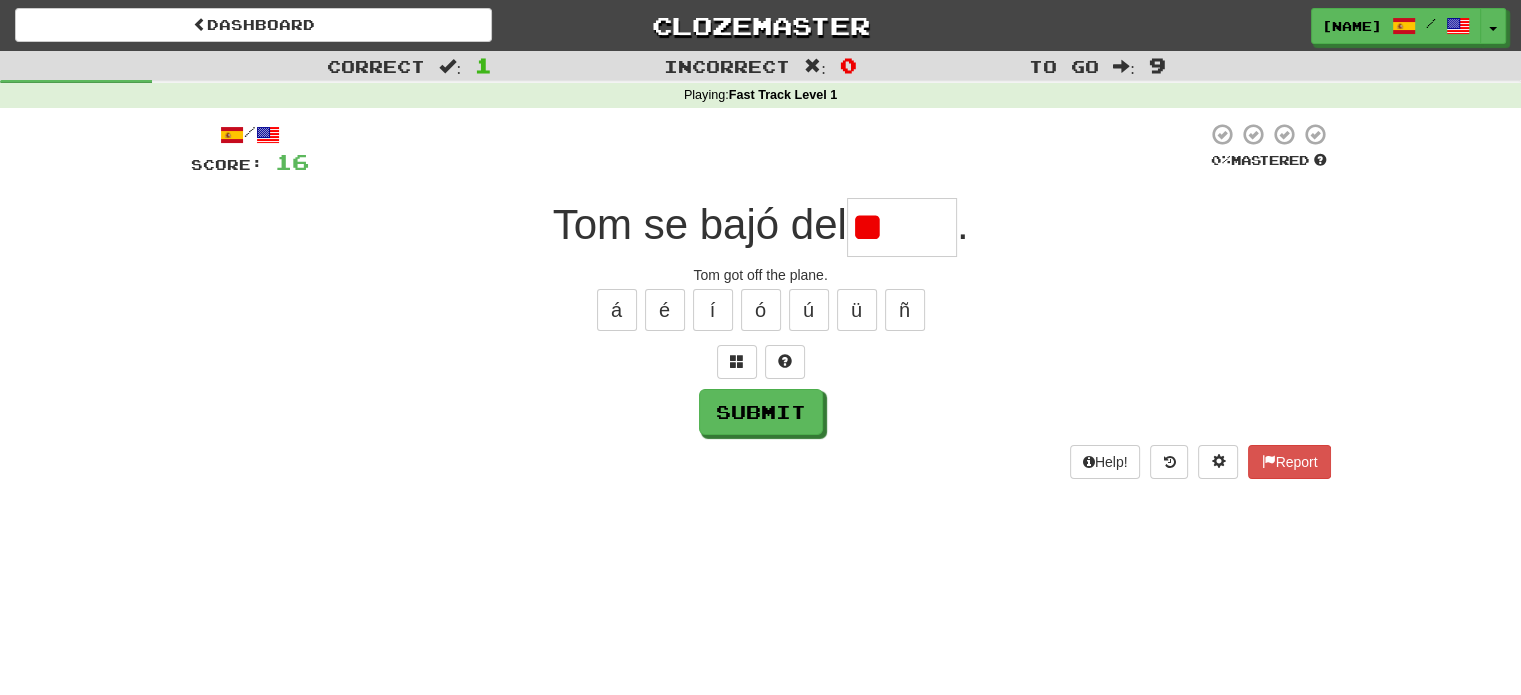 type on "*" 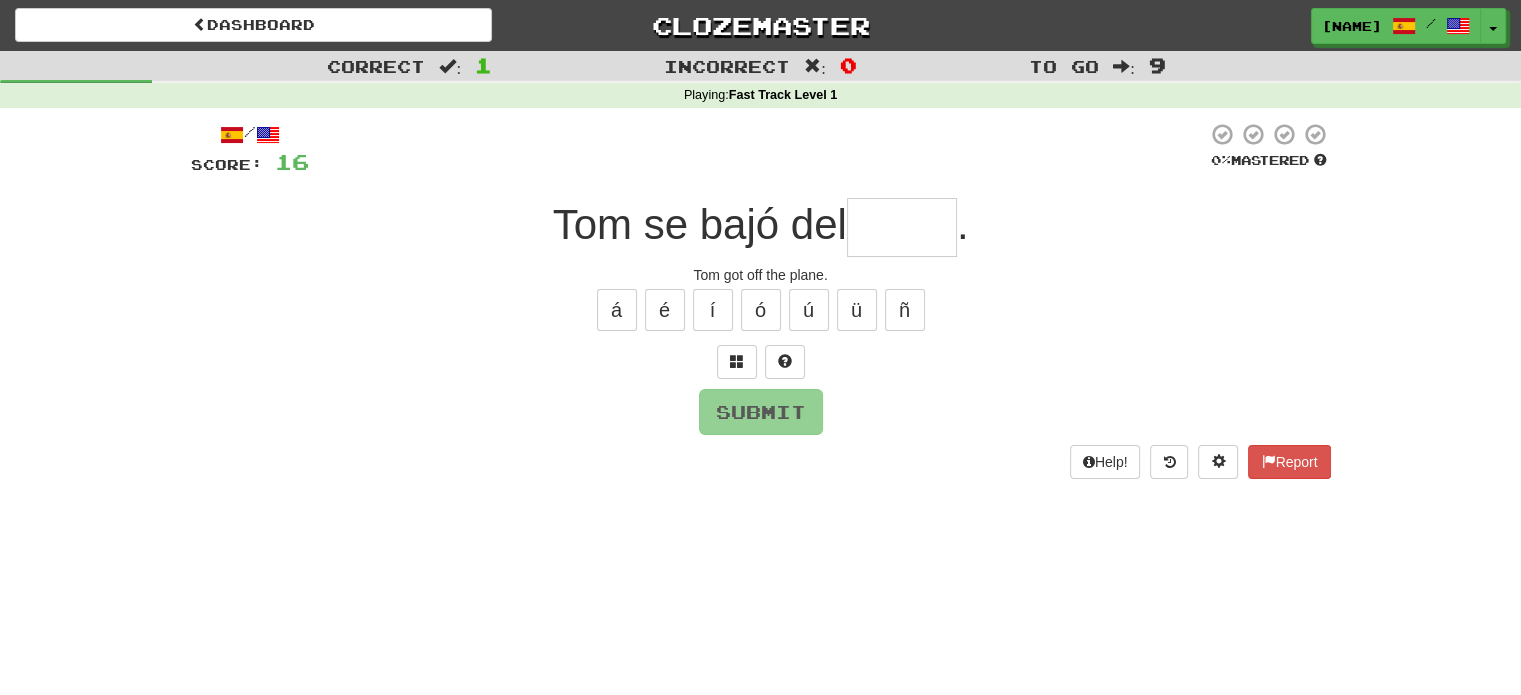 type on "*" 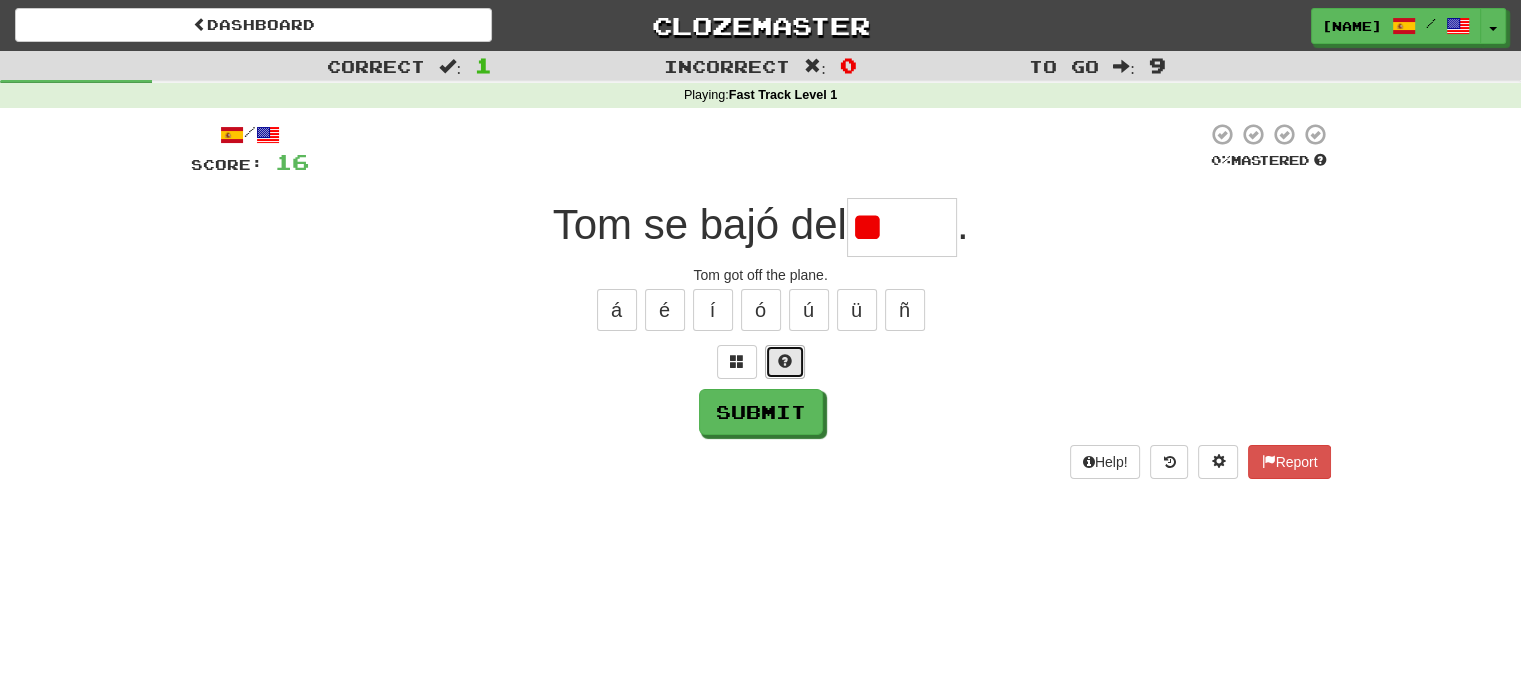 click at bounding box center (785, 361) 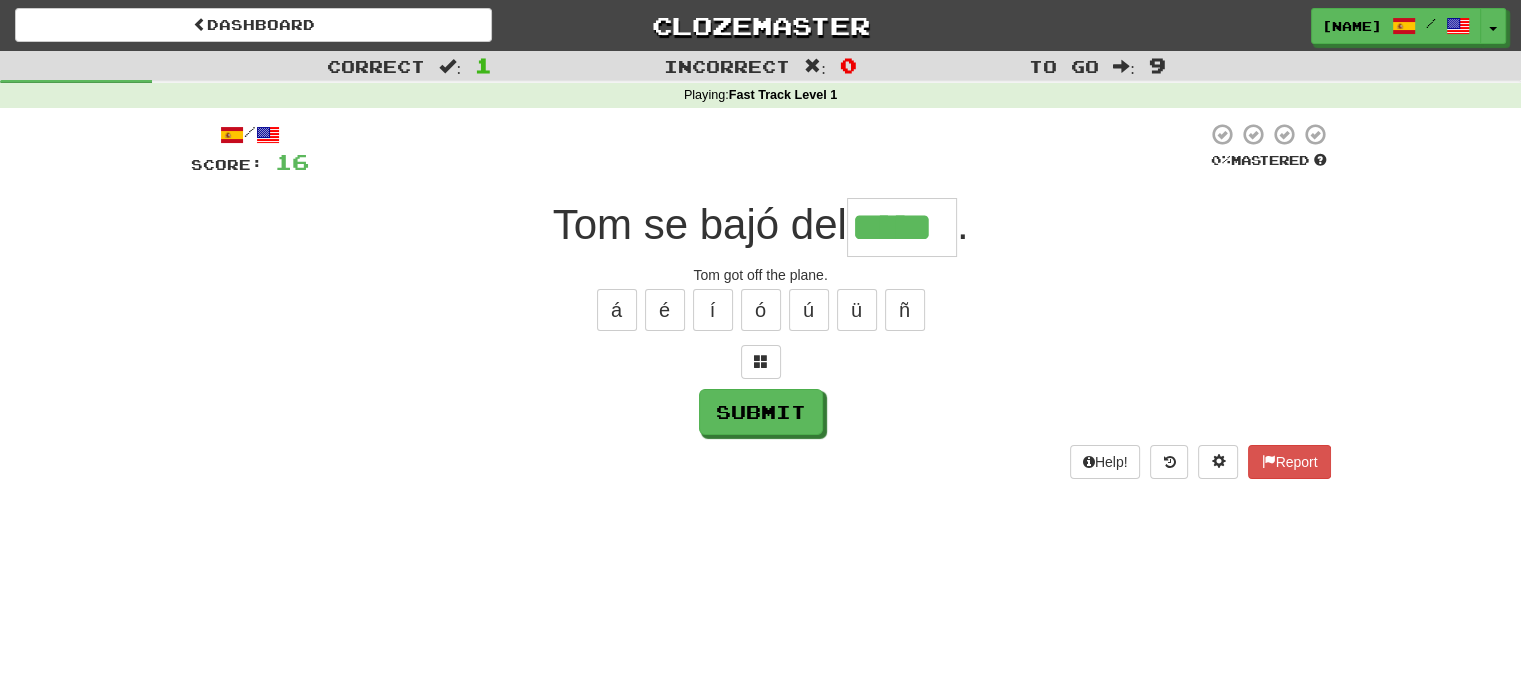 type on "*****" 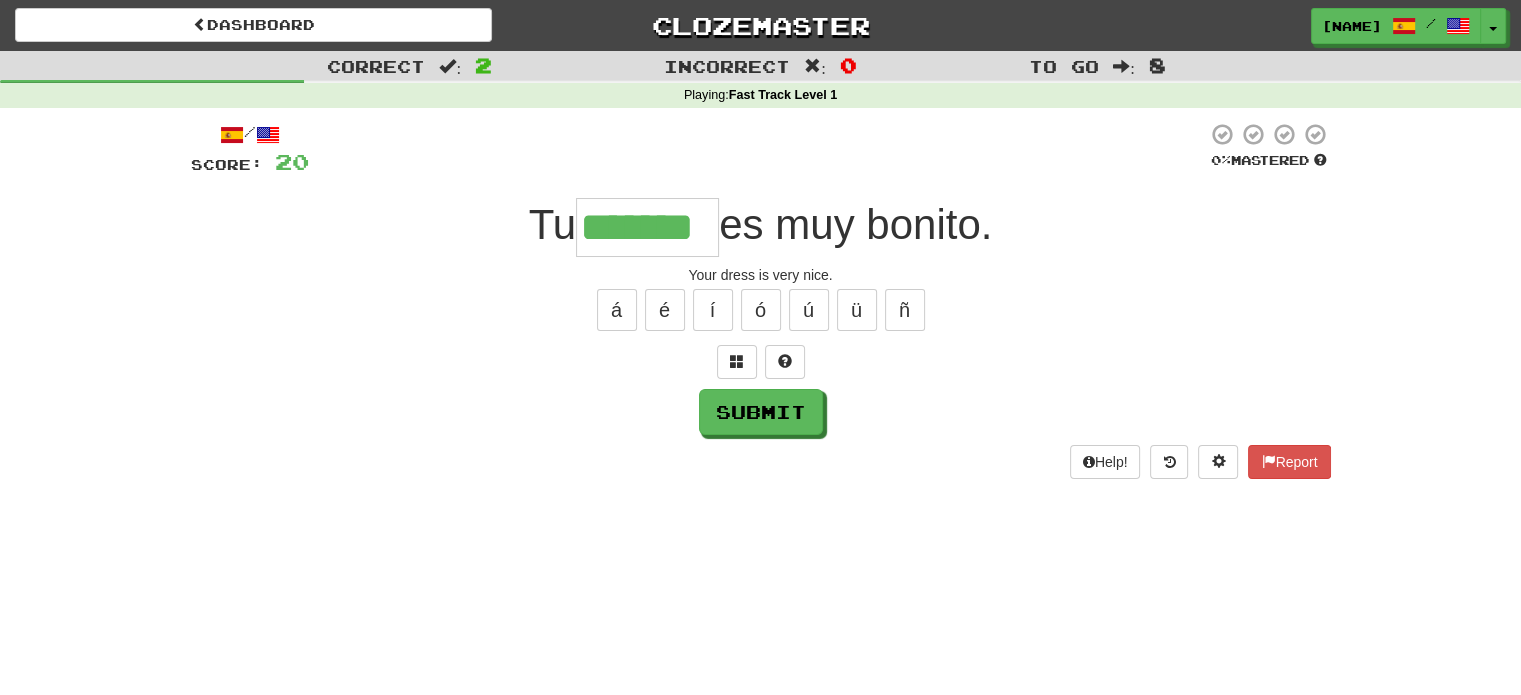 type on "*******" 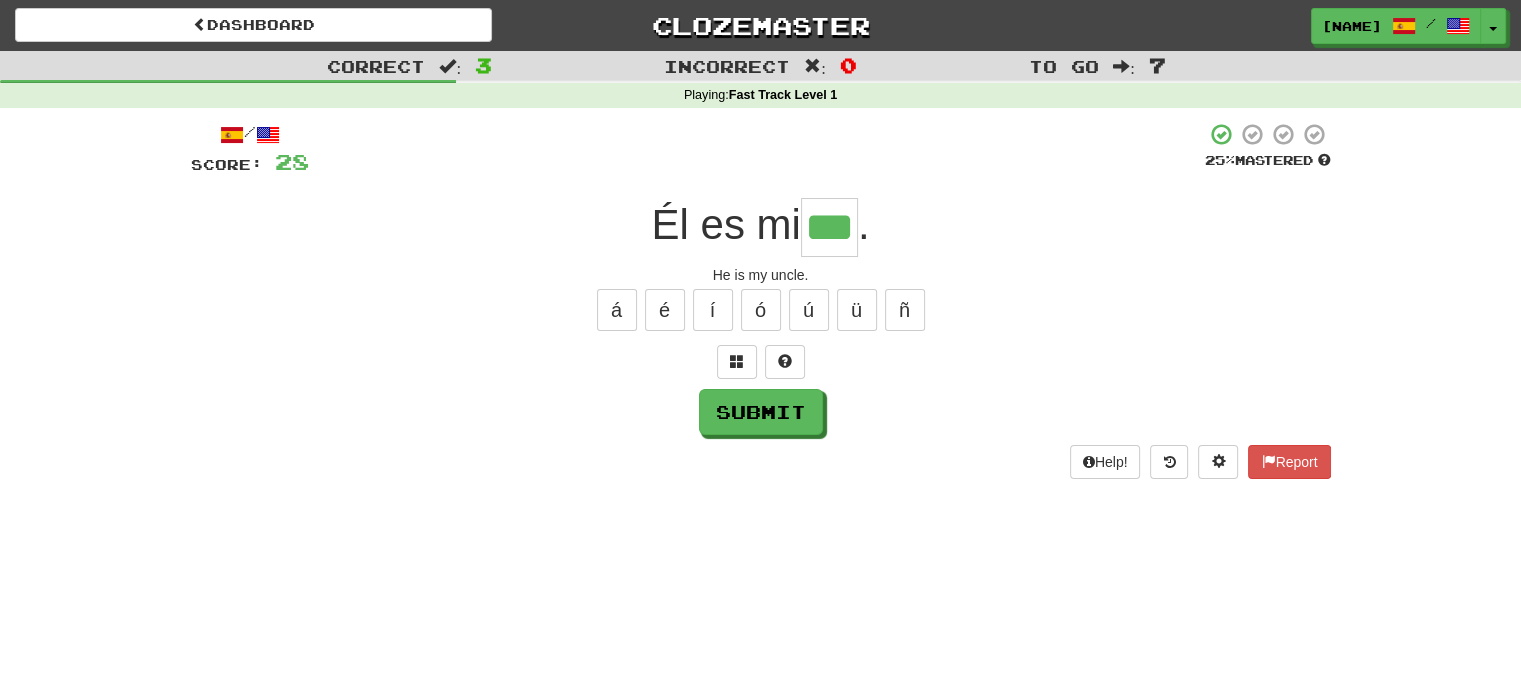 type on "***" 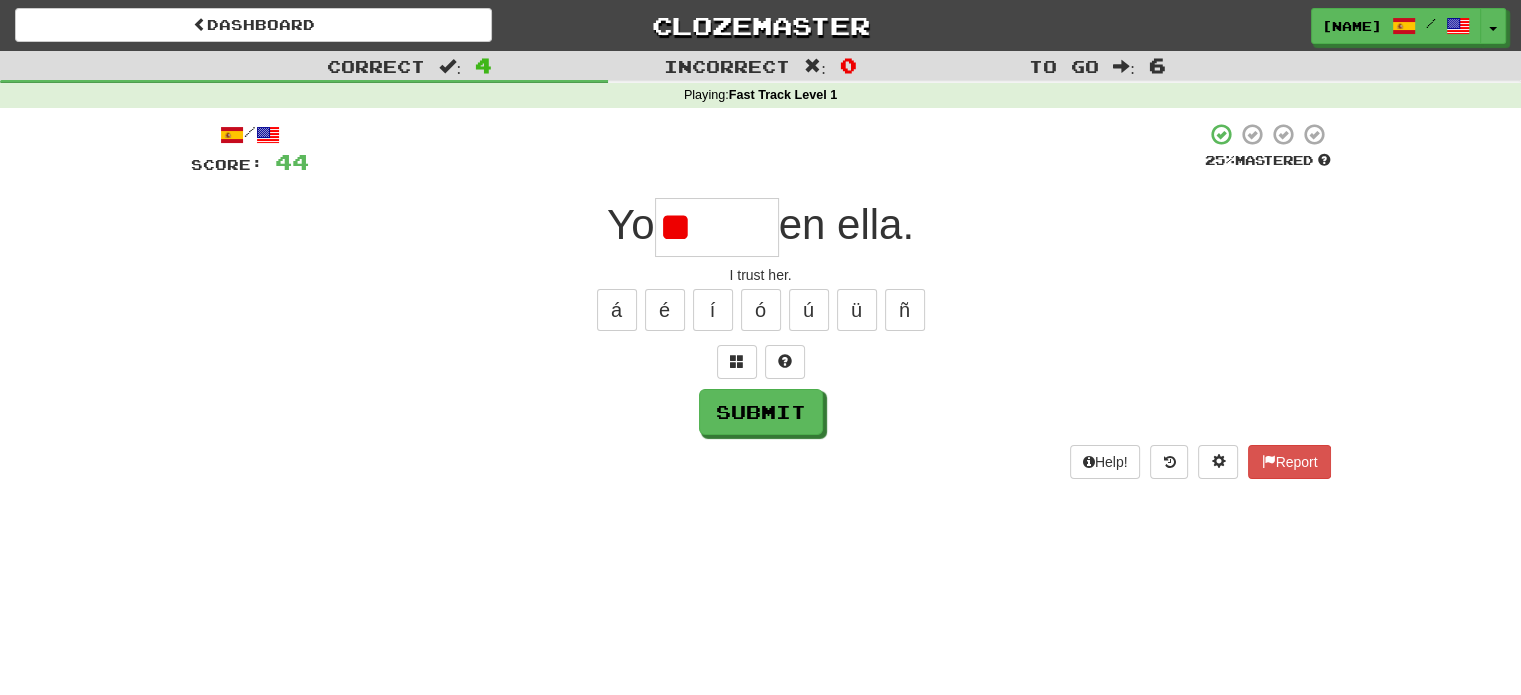 type on "*" 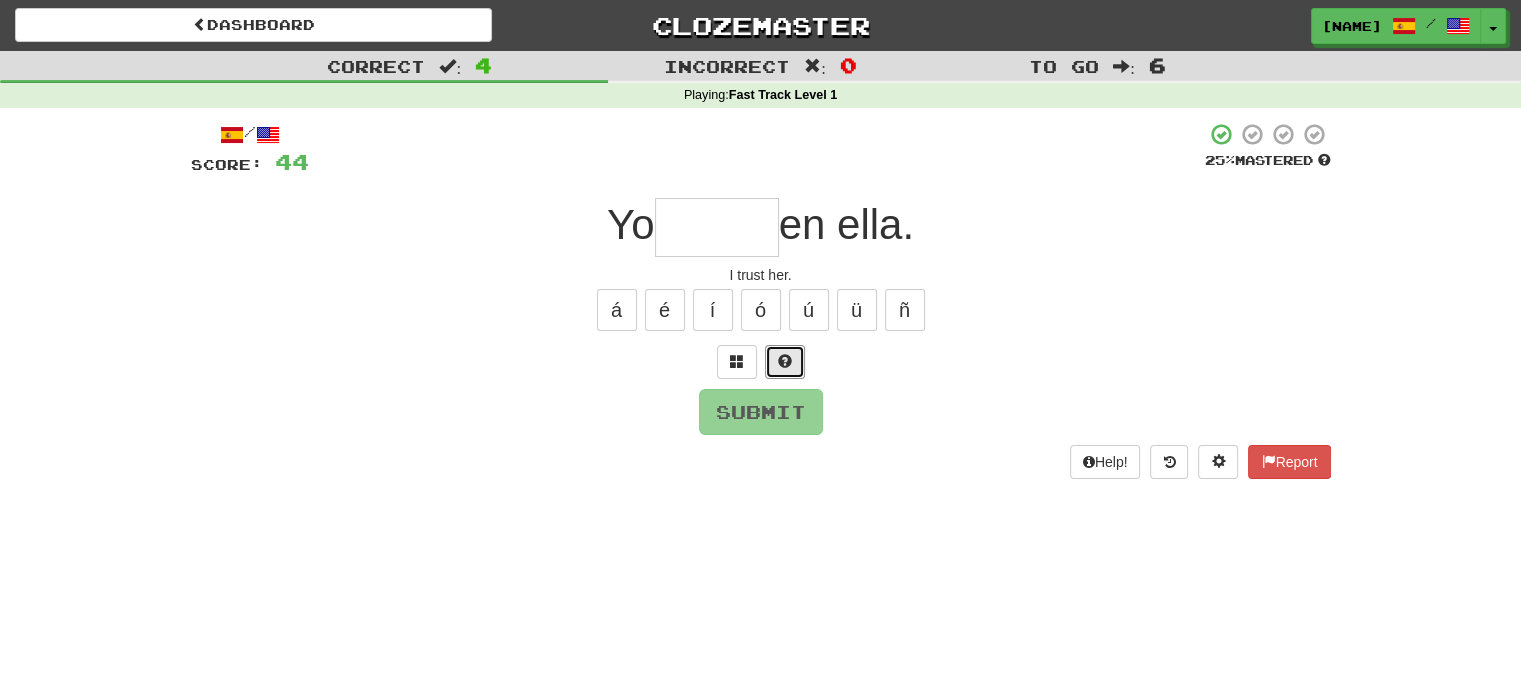 click at bounding box center (785, 361) 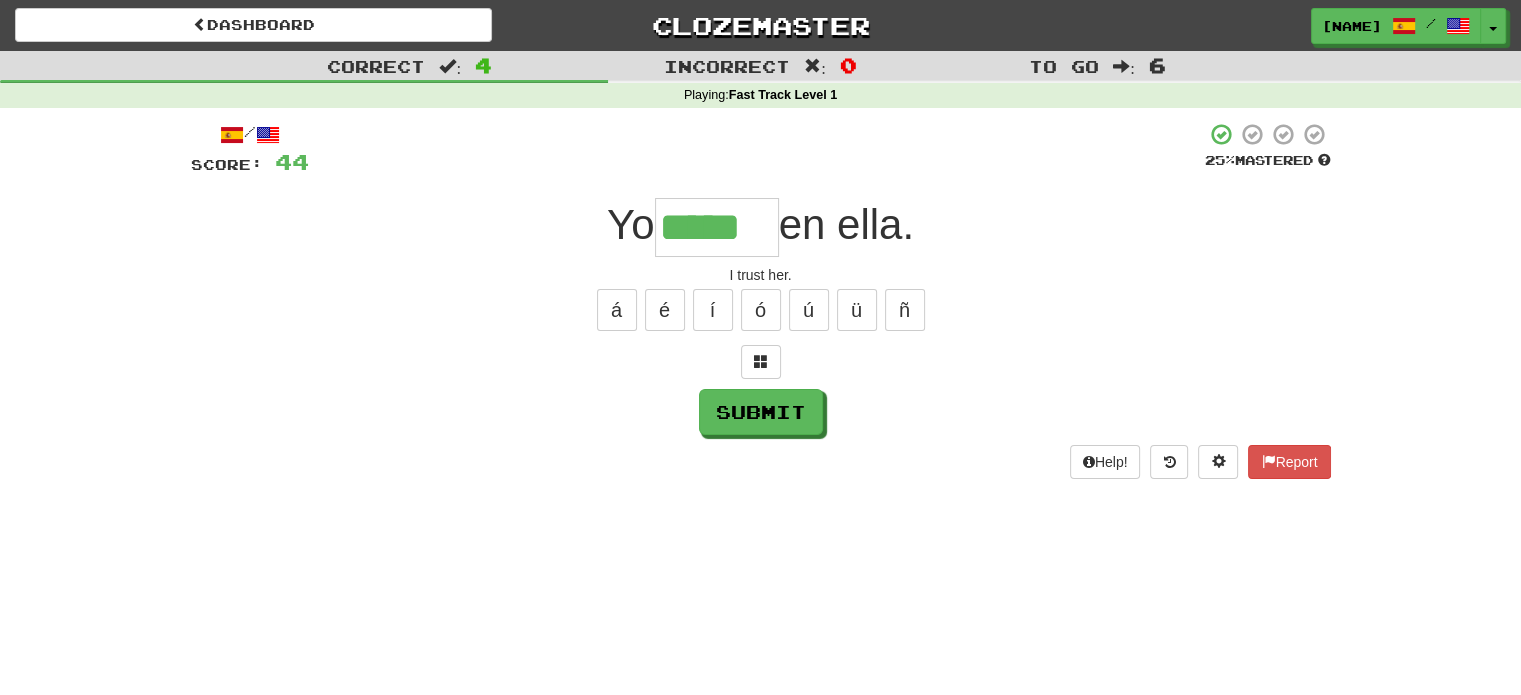 click on "*****" at bounding box center [717, 227] 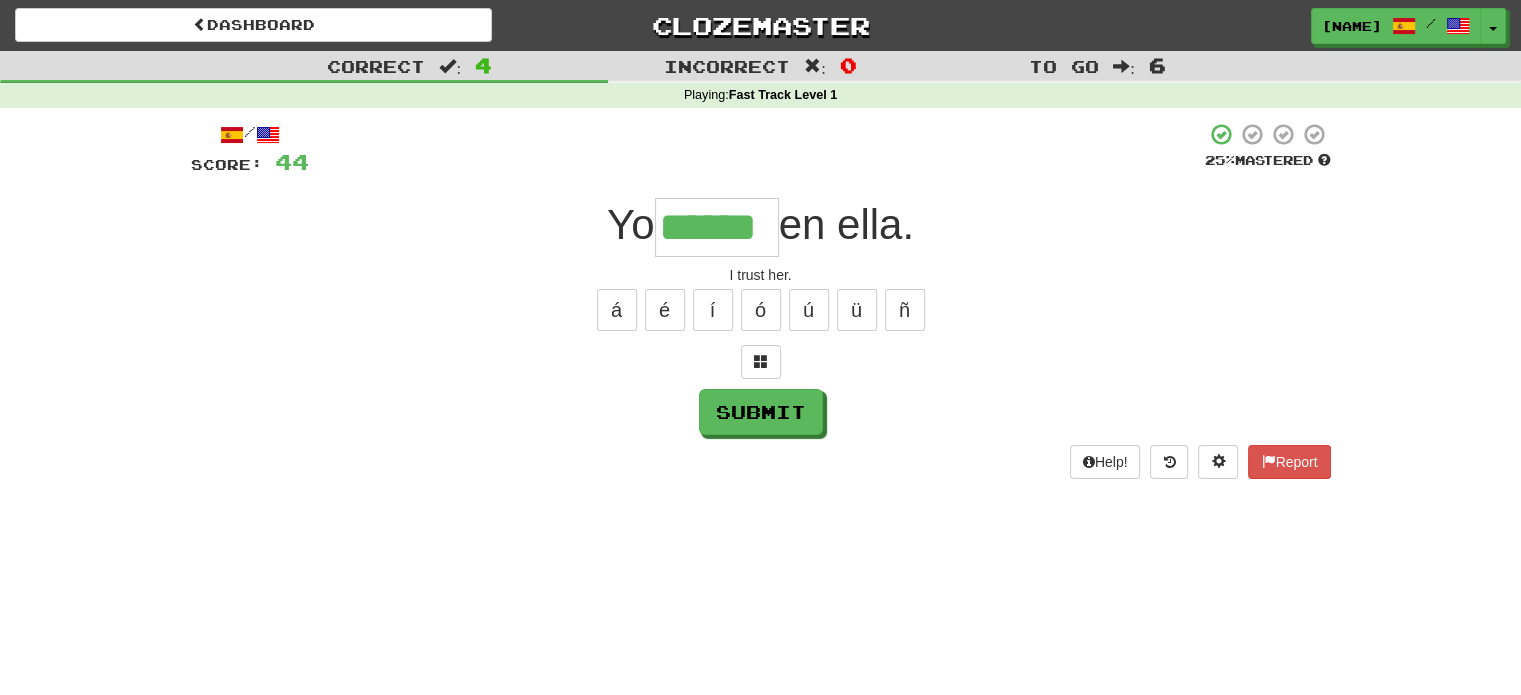 type on "******" 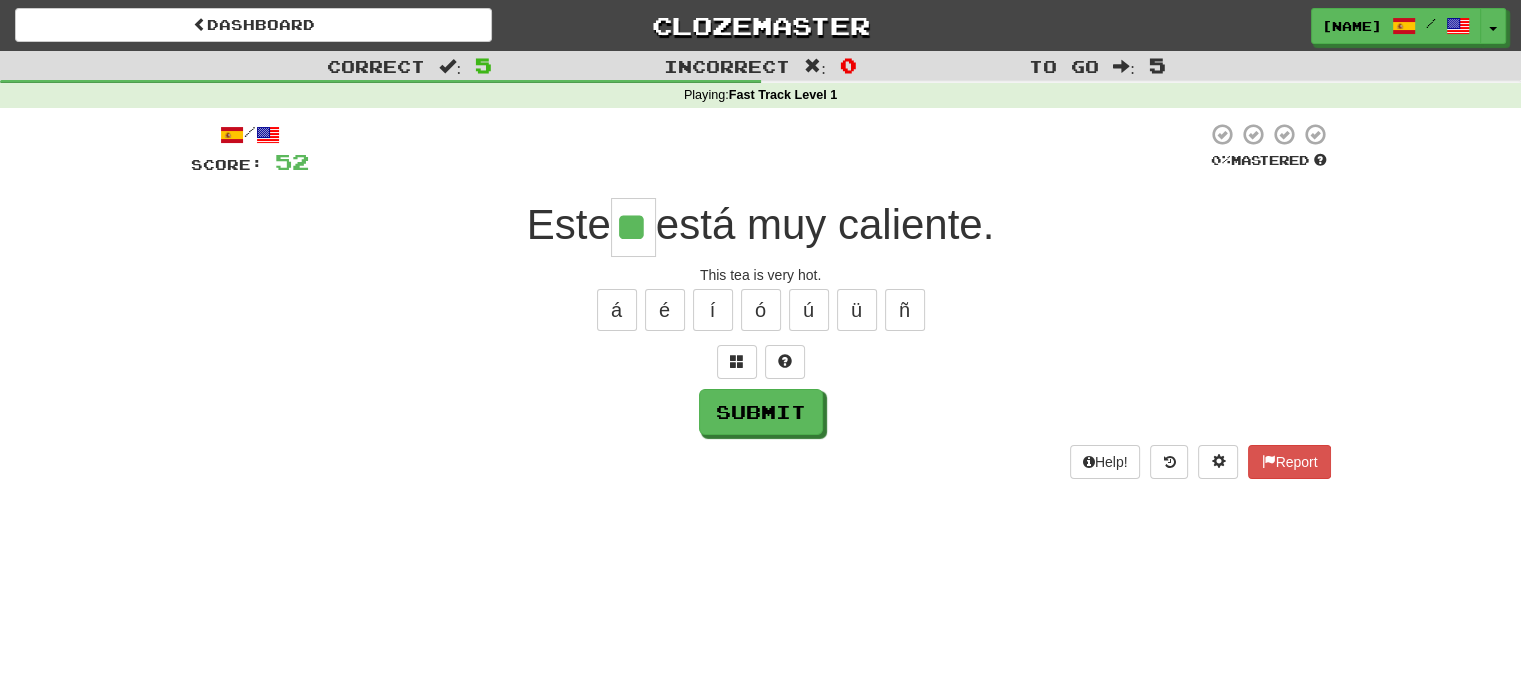 type on "**" 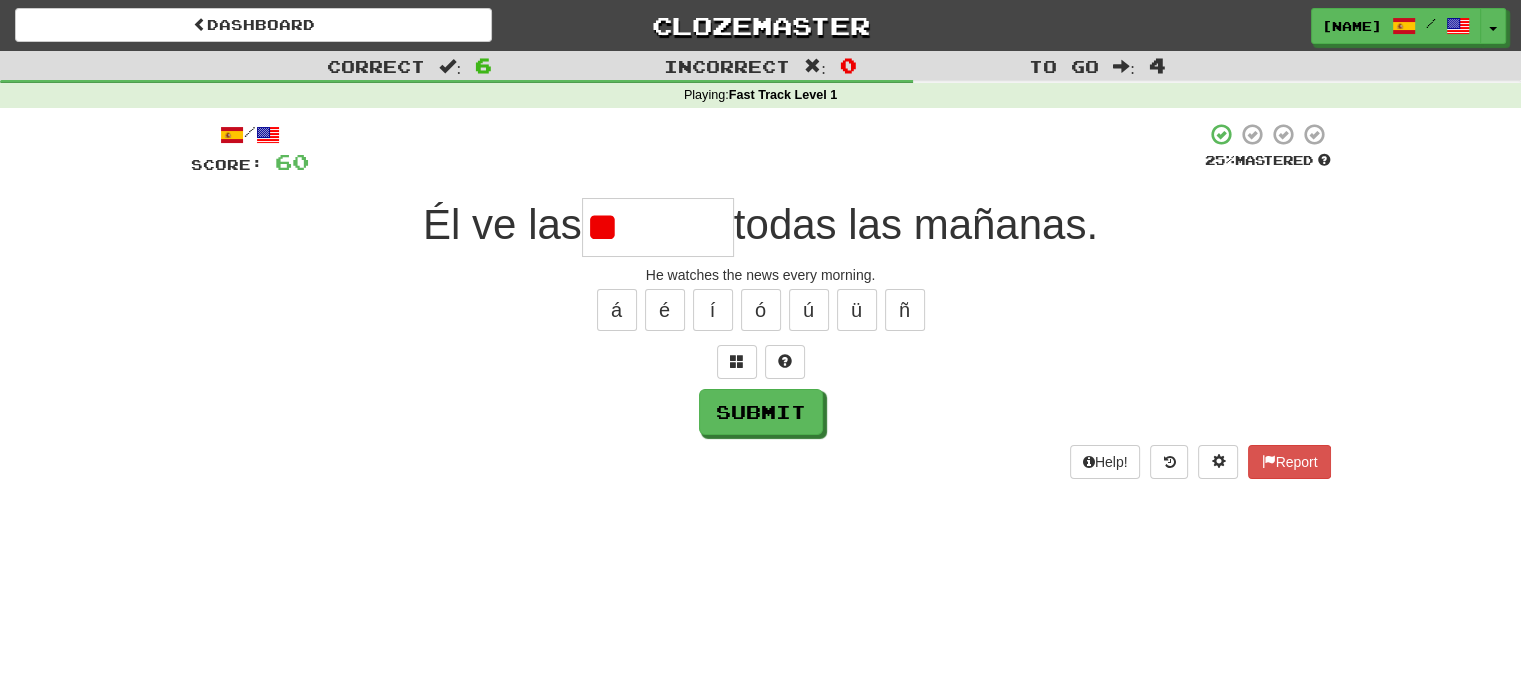 type on "*" 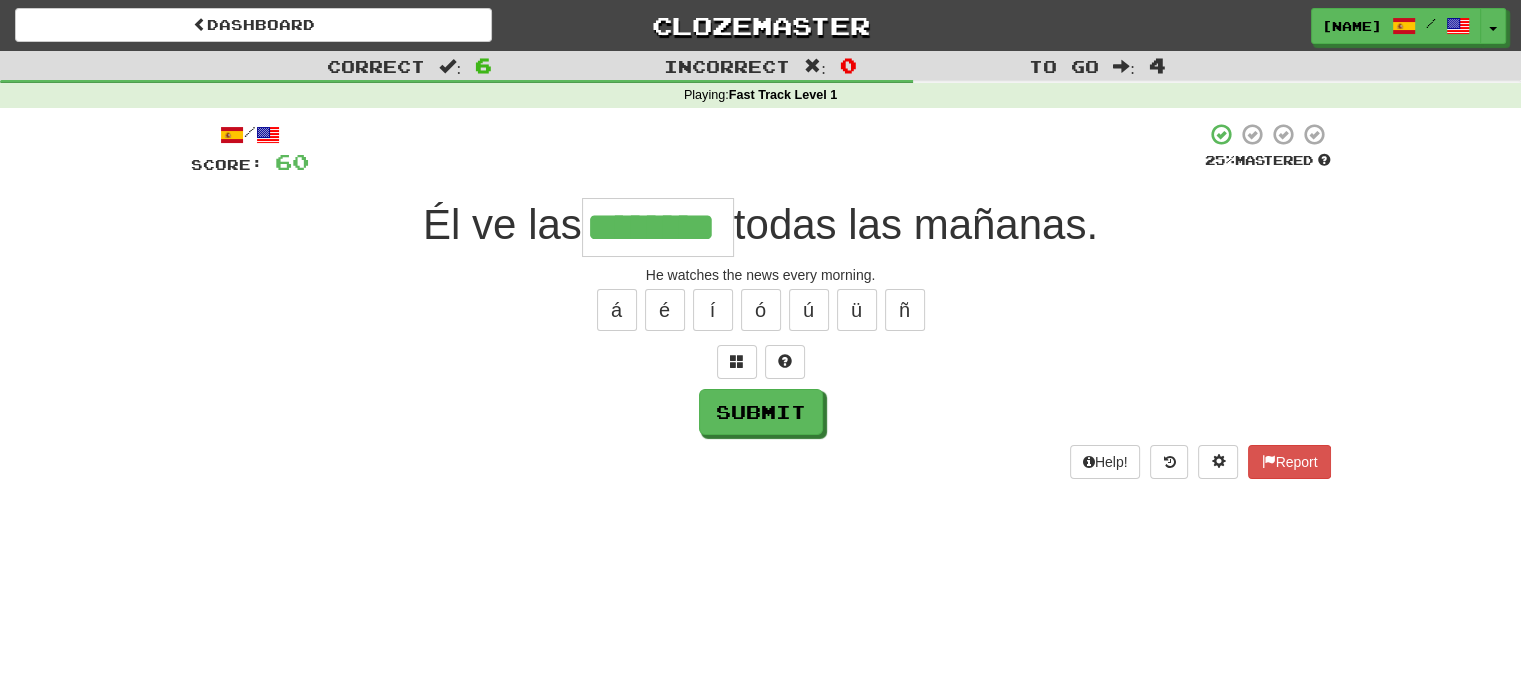 type on "********" 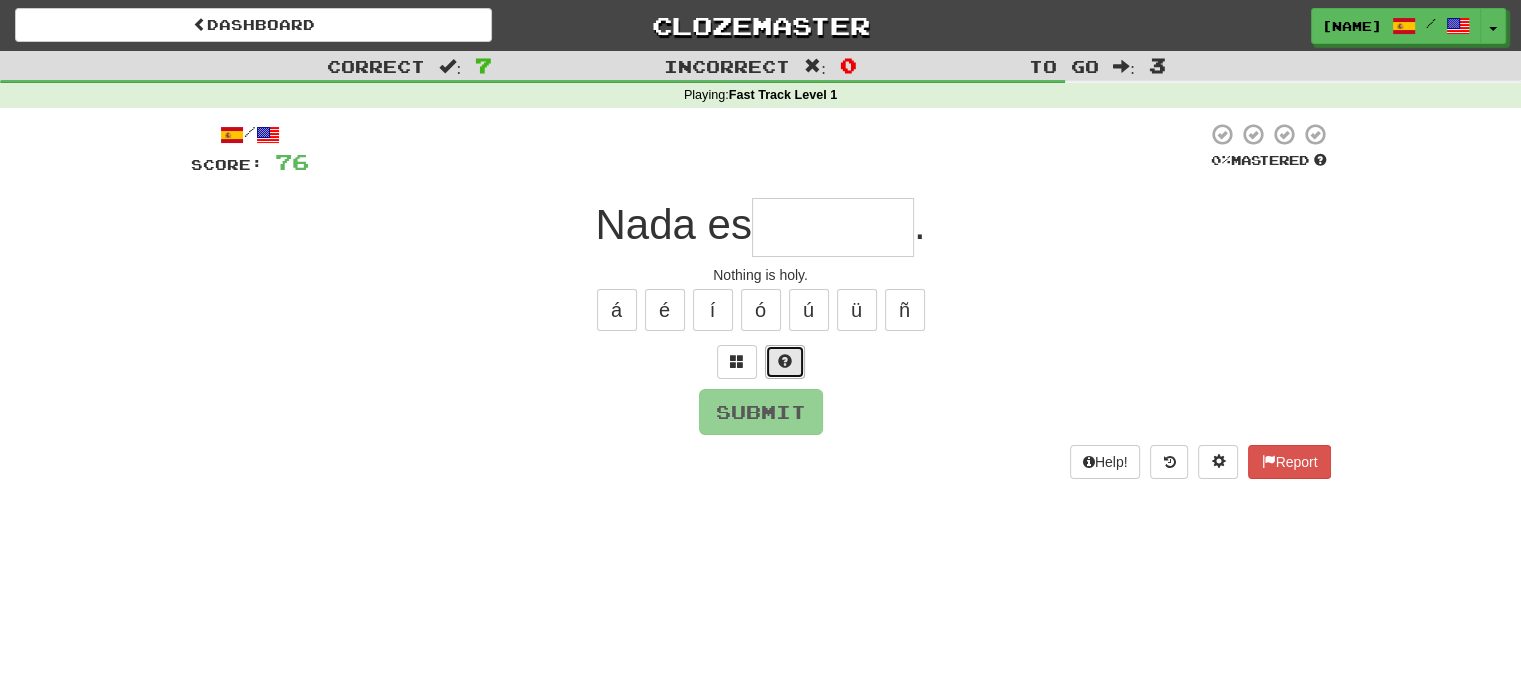 click at bounding box center [785, 362] 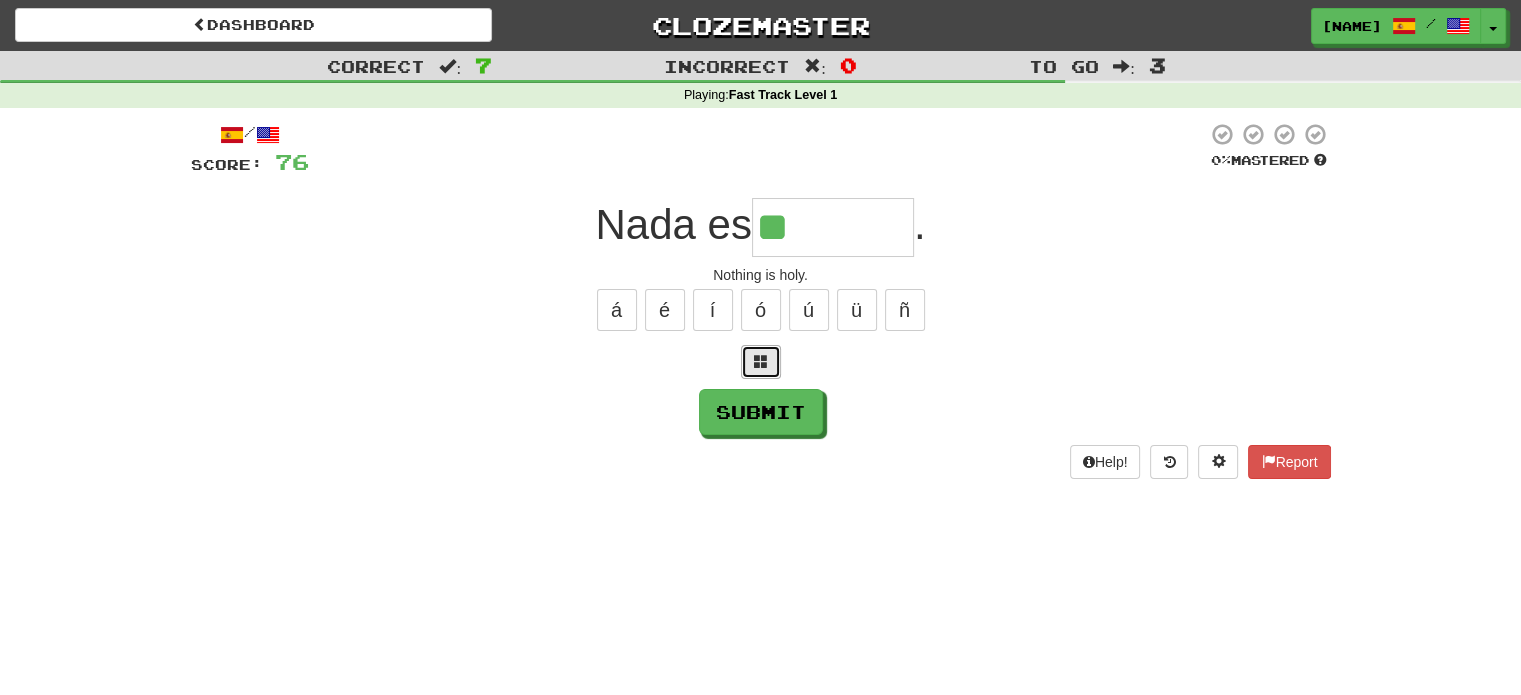 click at bounding box center [761, 361] 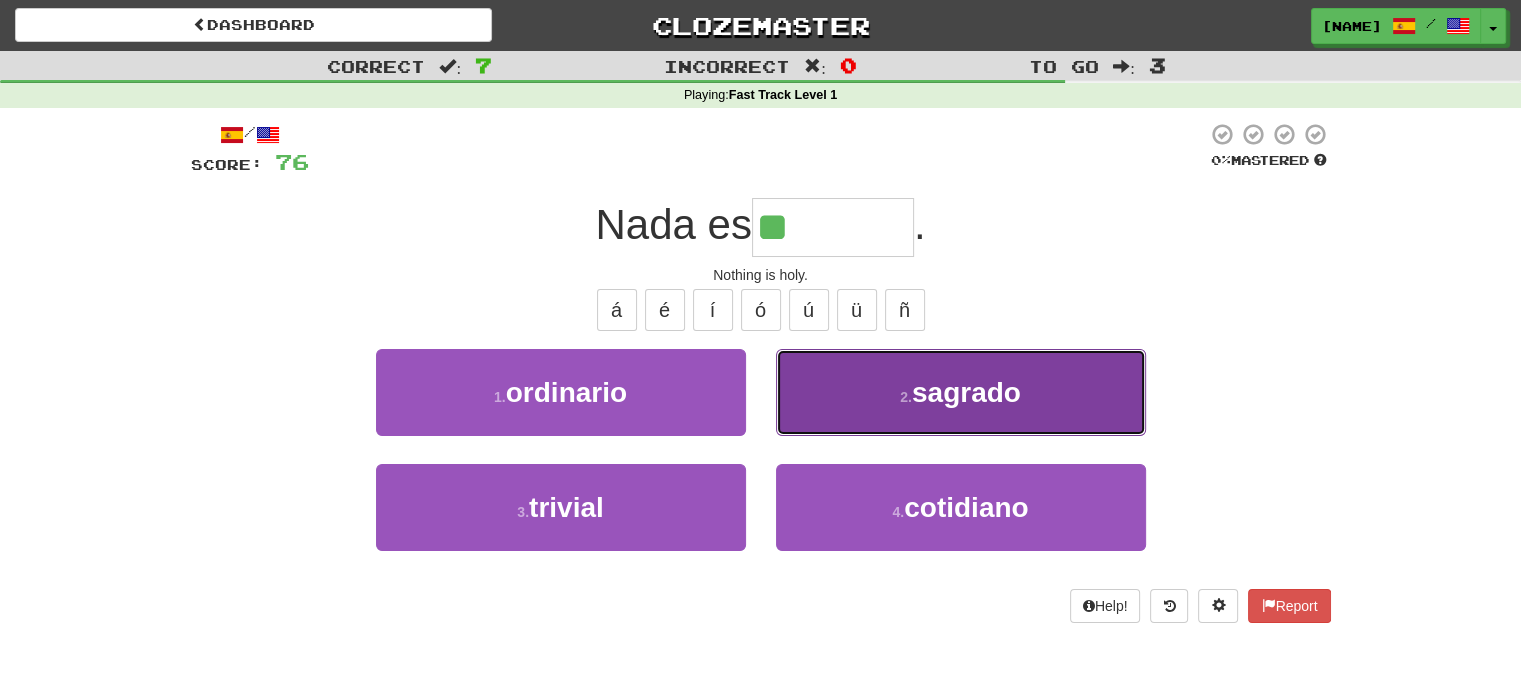 click on "2 .  sagrado" at bounding box center [961, 392] 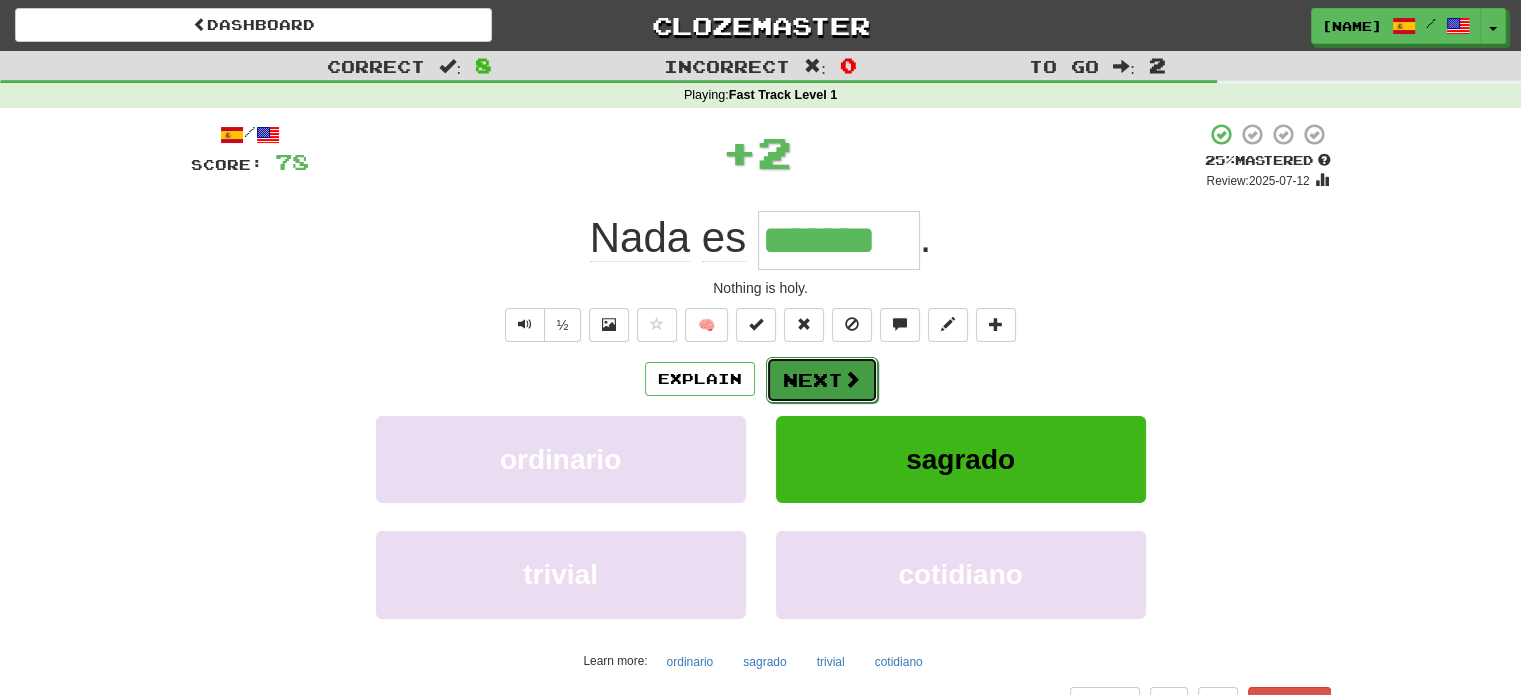 click on "Next" at bounding box center (822, 380) 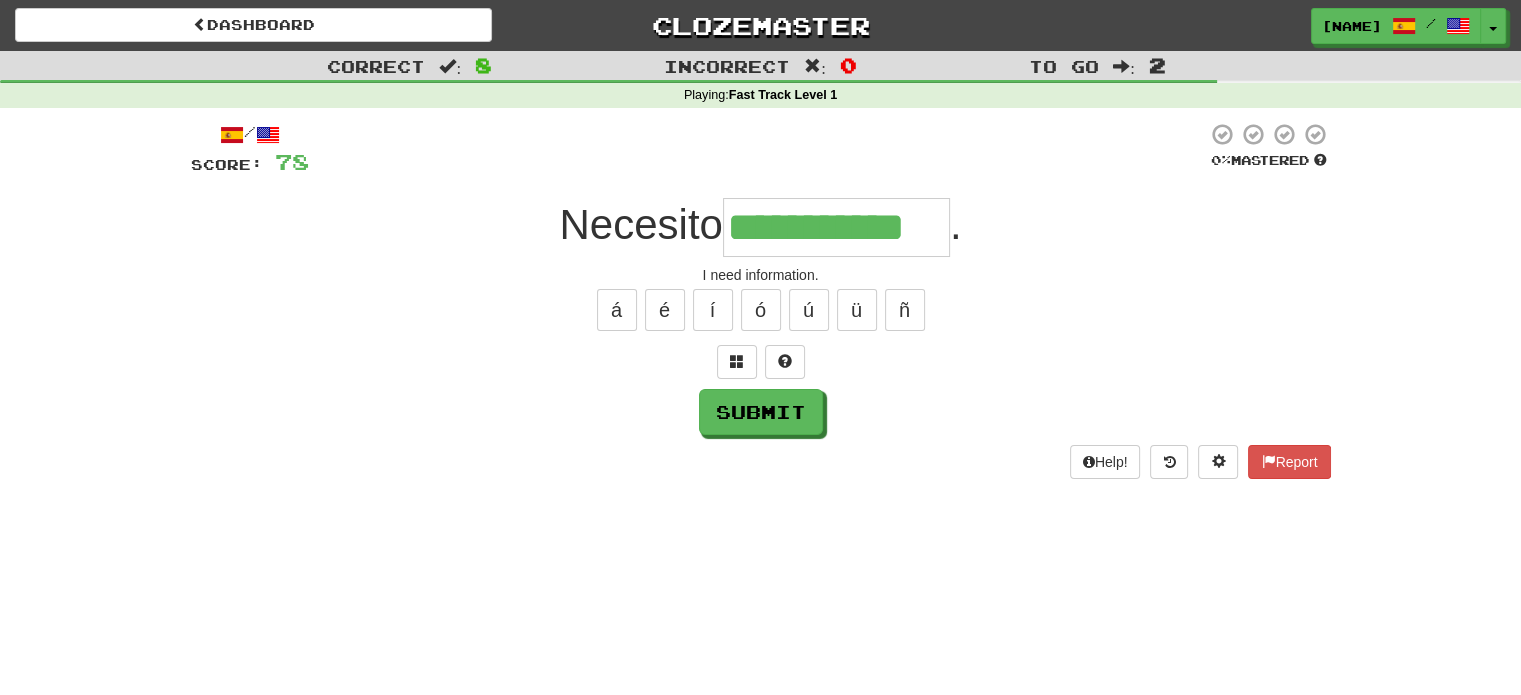 type on "**********" 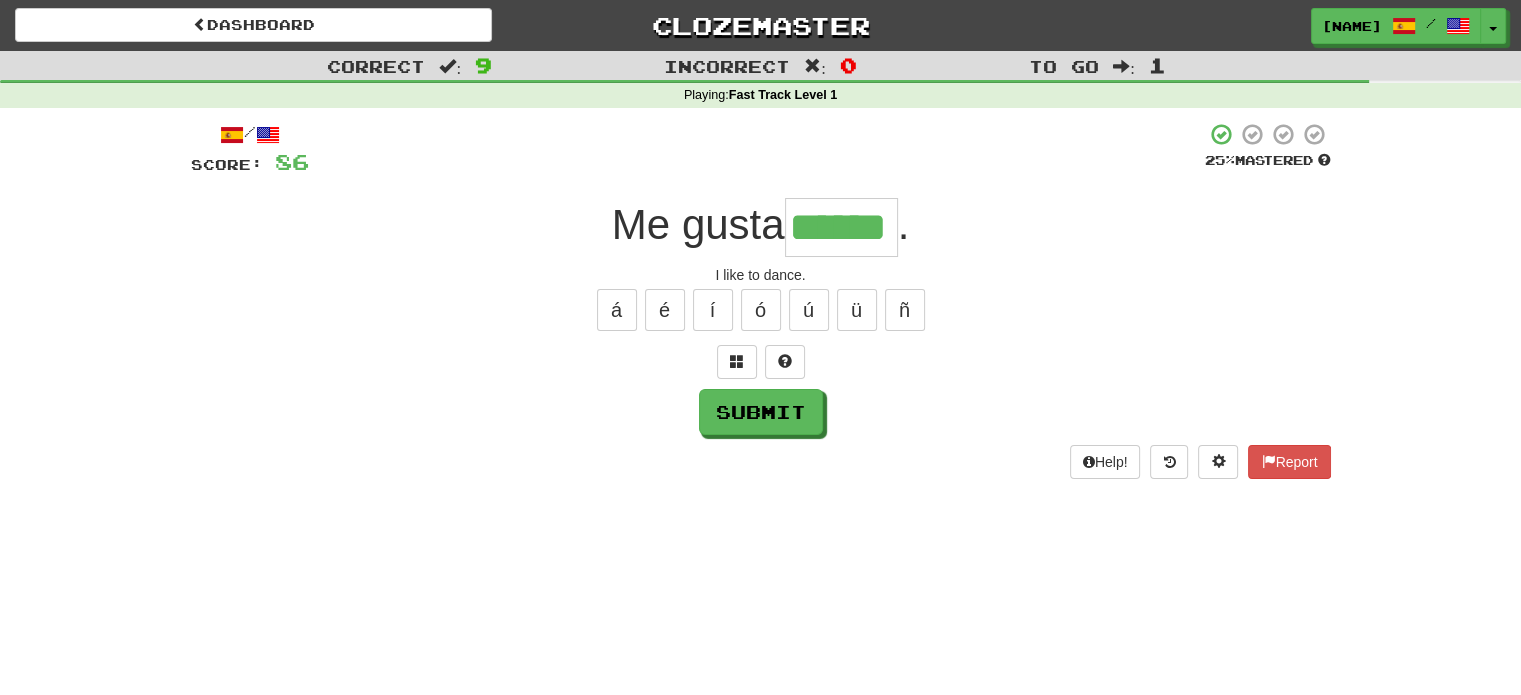 type on "******" 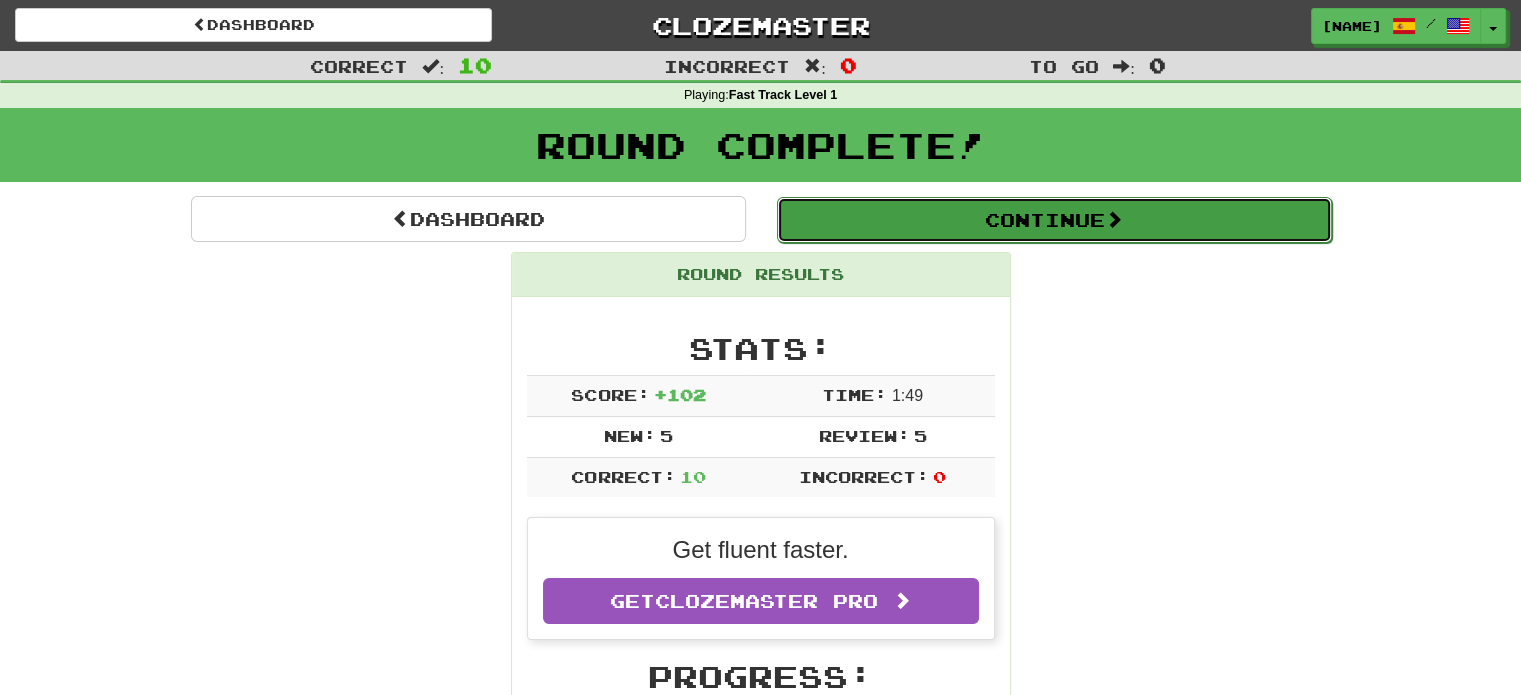 click on "Continue" at bounding box center (1054, 220) 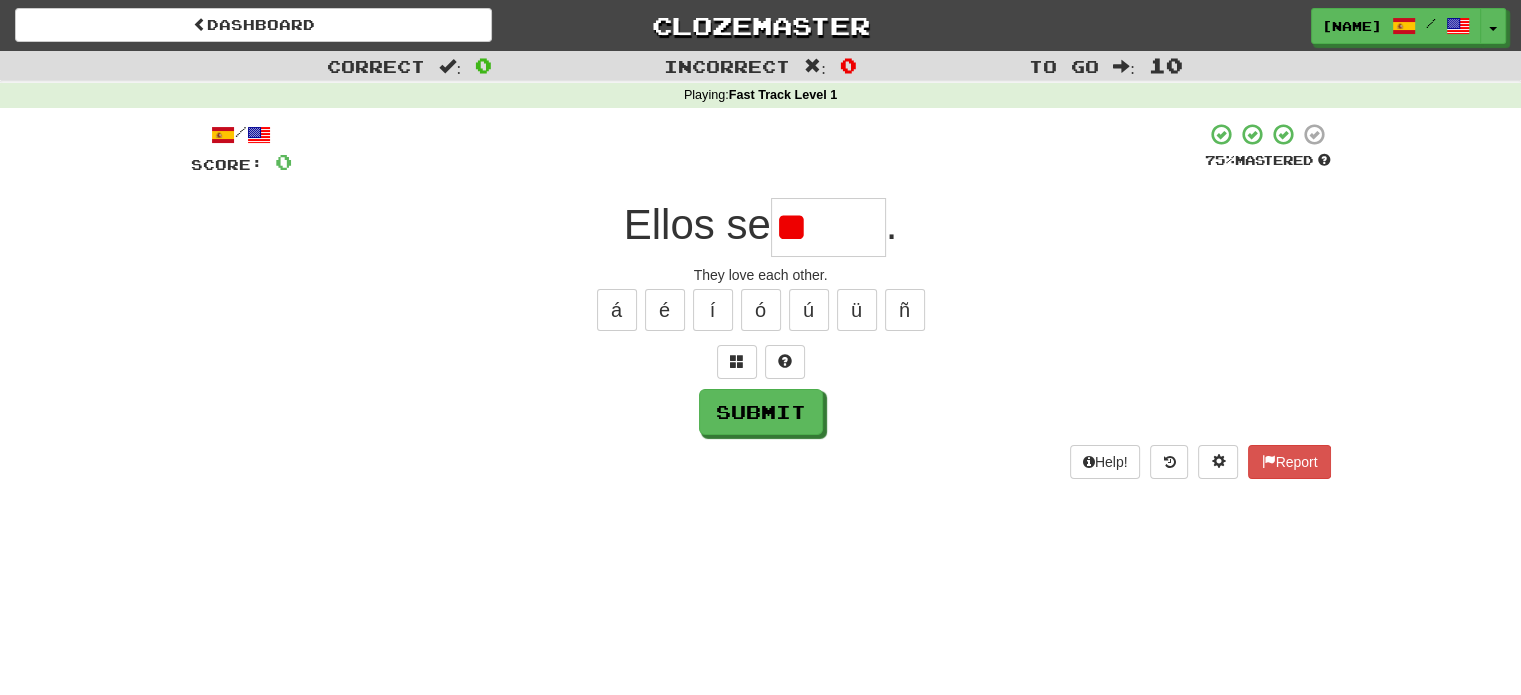 type on "*" 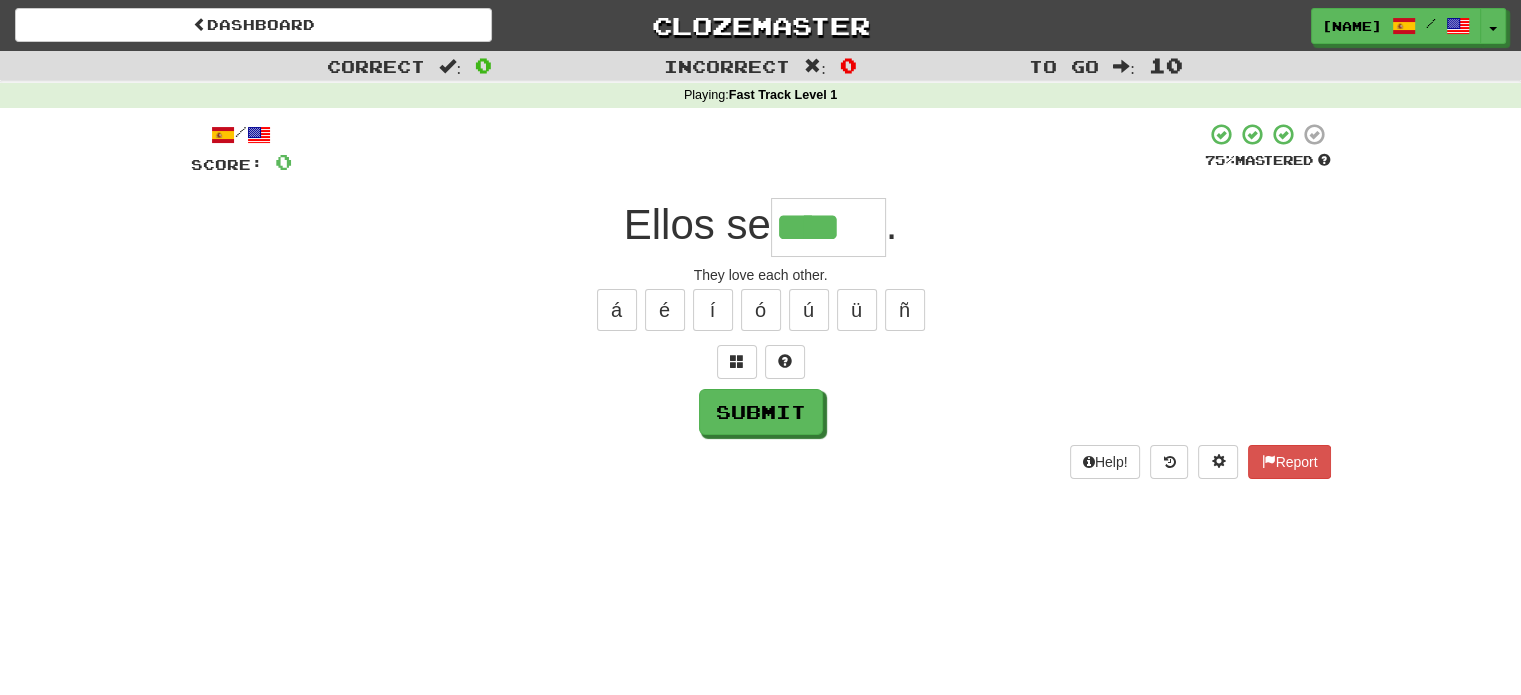 scroll, scrollTop: 0, scrollLeft: 13, axis: horizontal 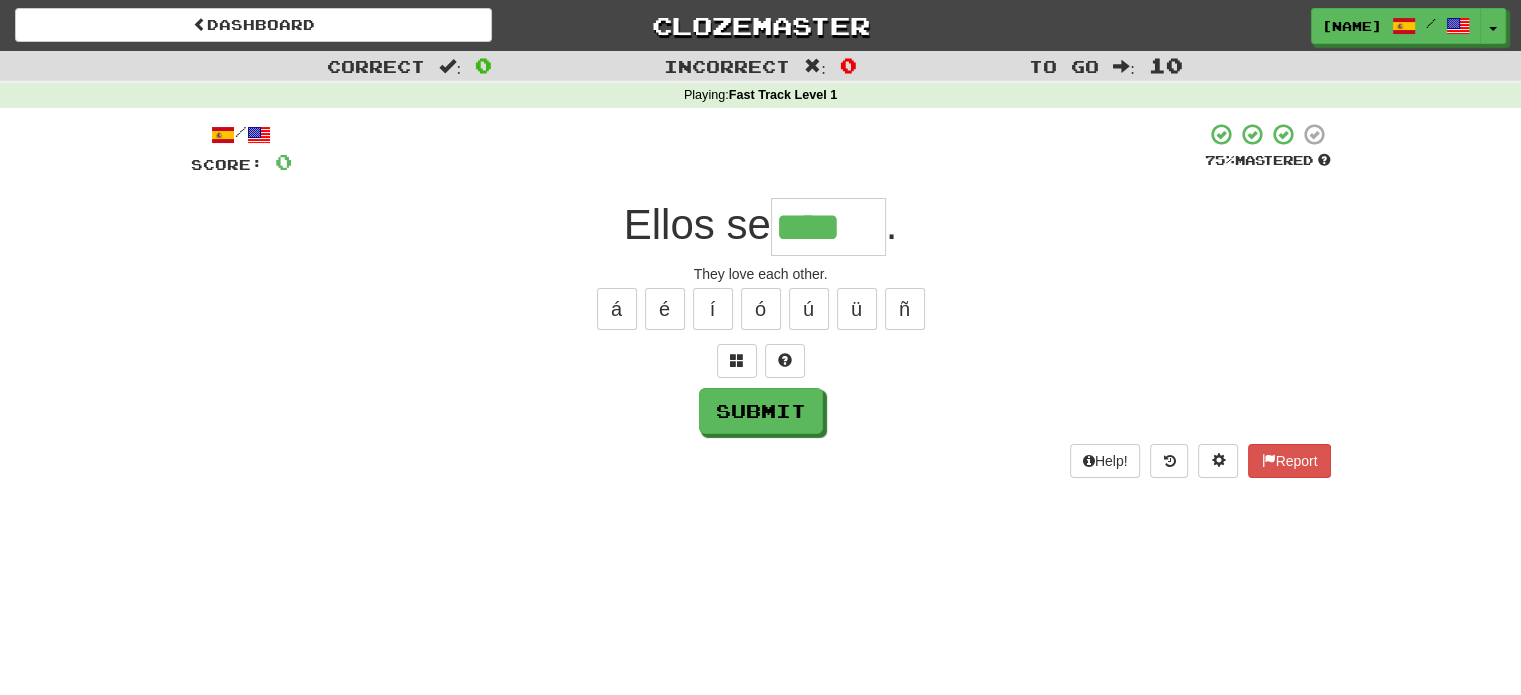 type on "****" 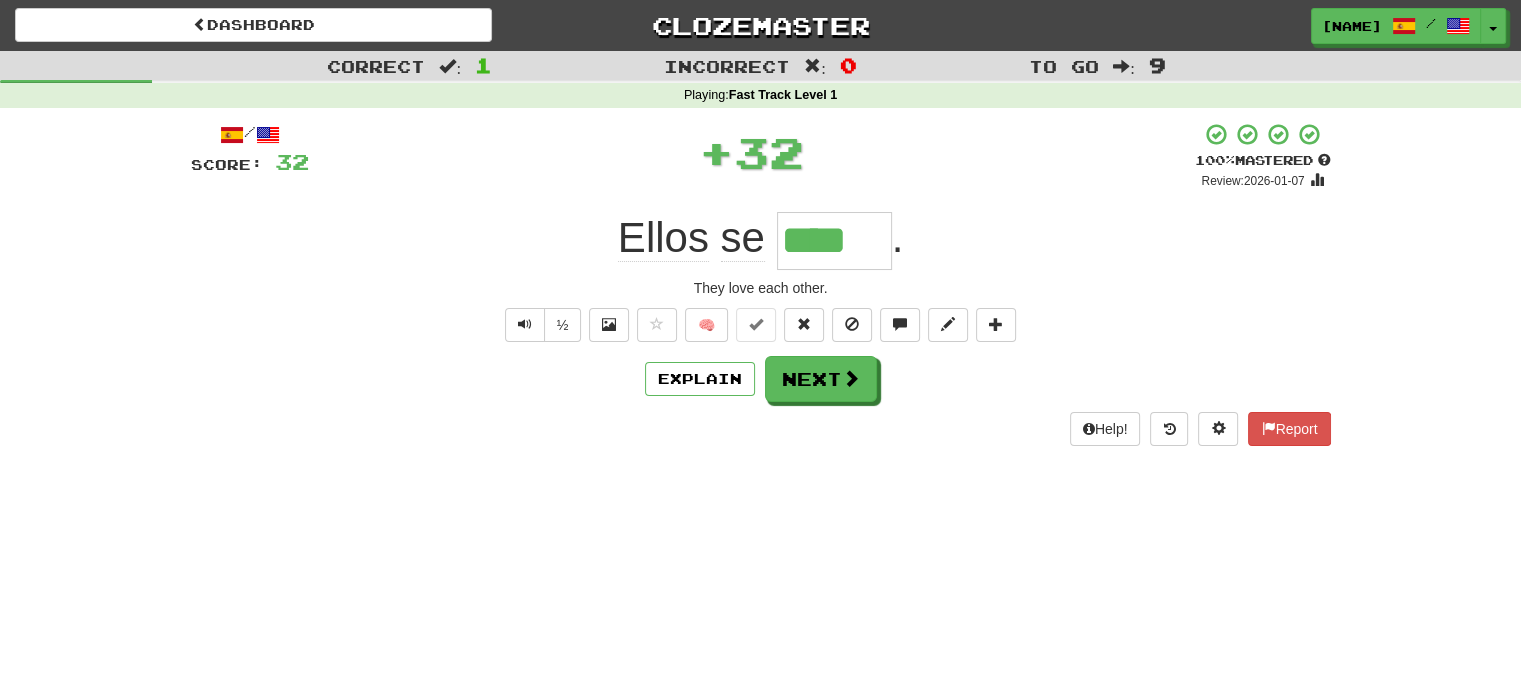 scroll, scrollTop: 0, scrollLeft: 0, axis: both 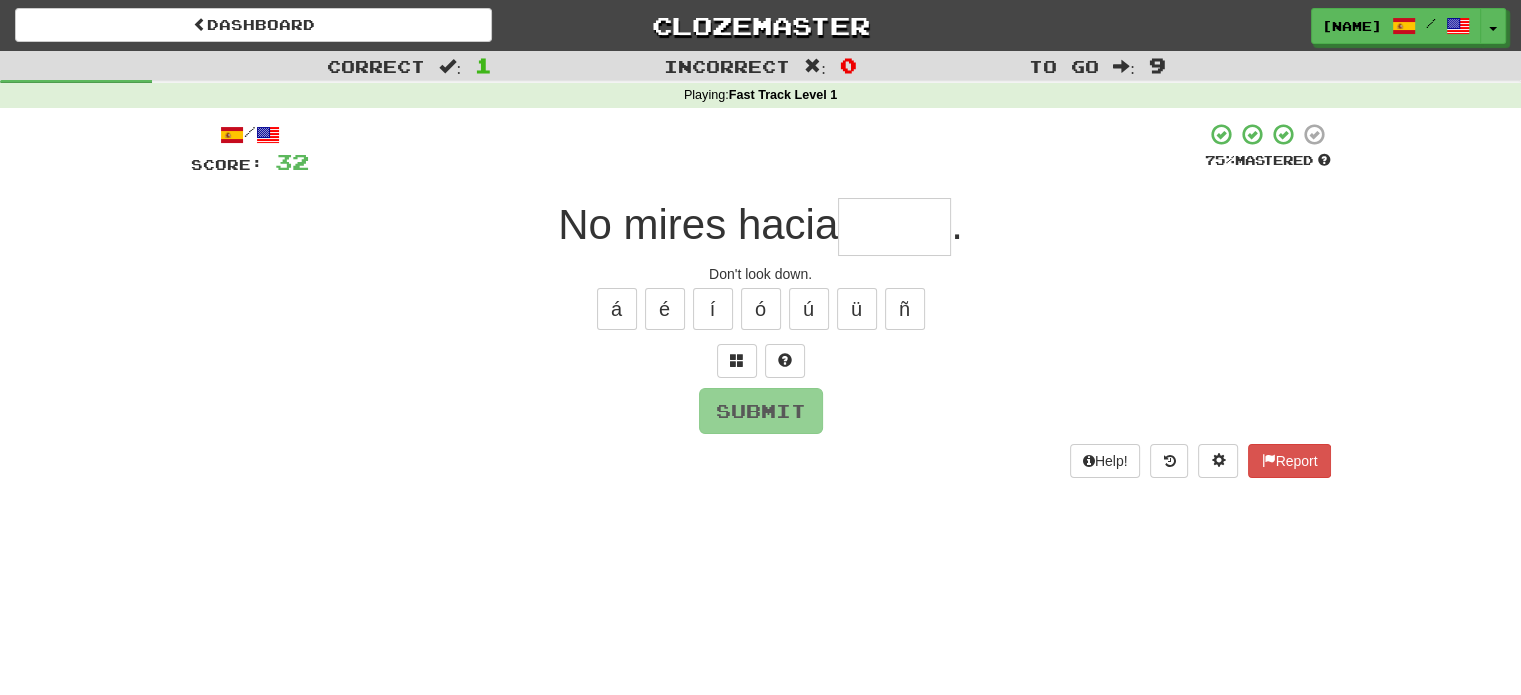 type on "*" 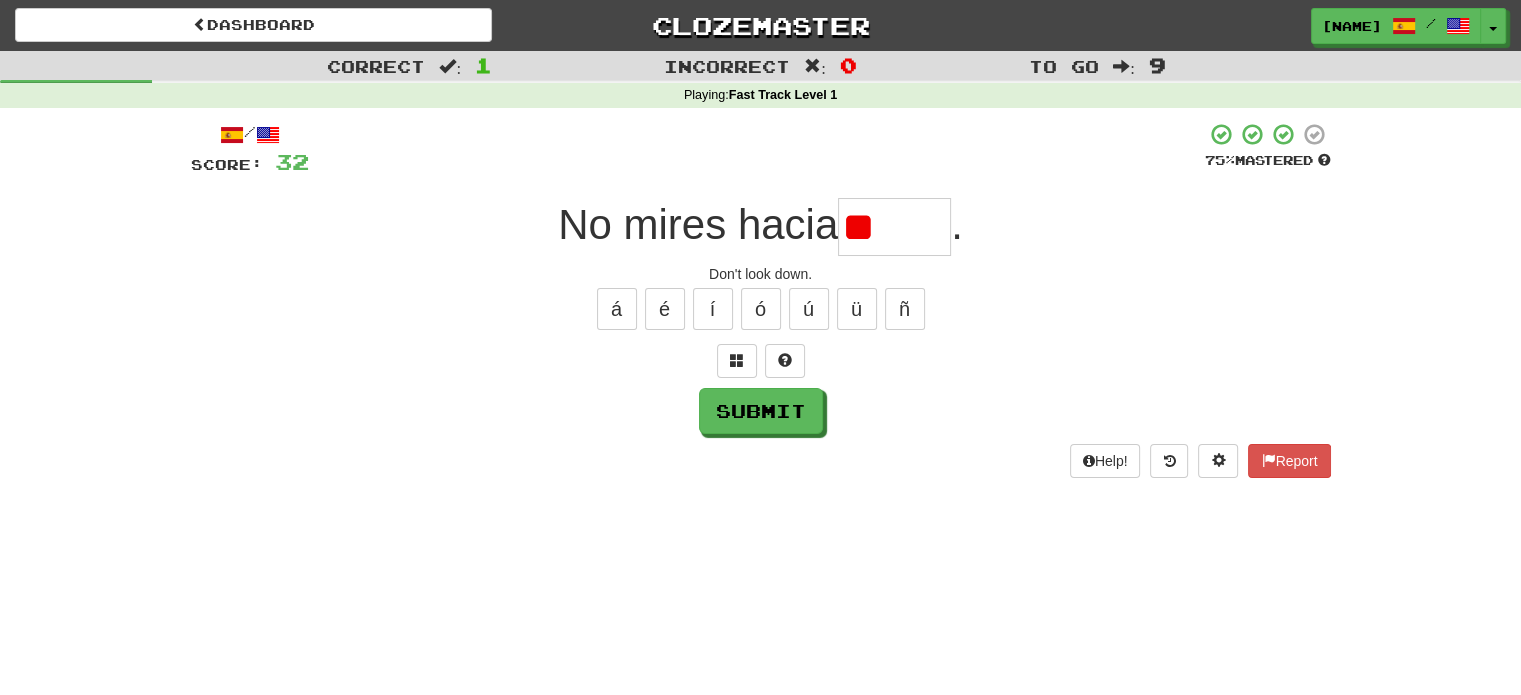 type on "*" 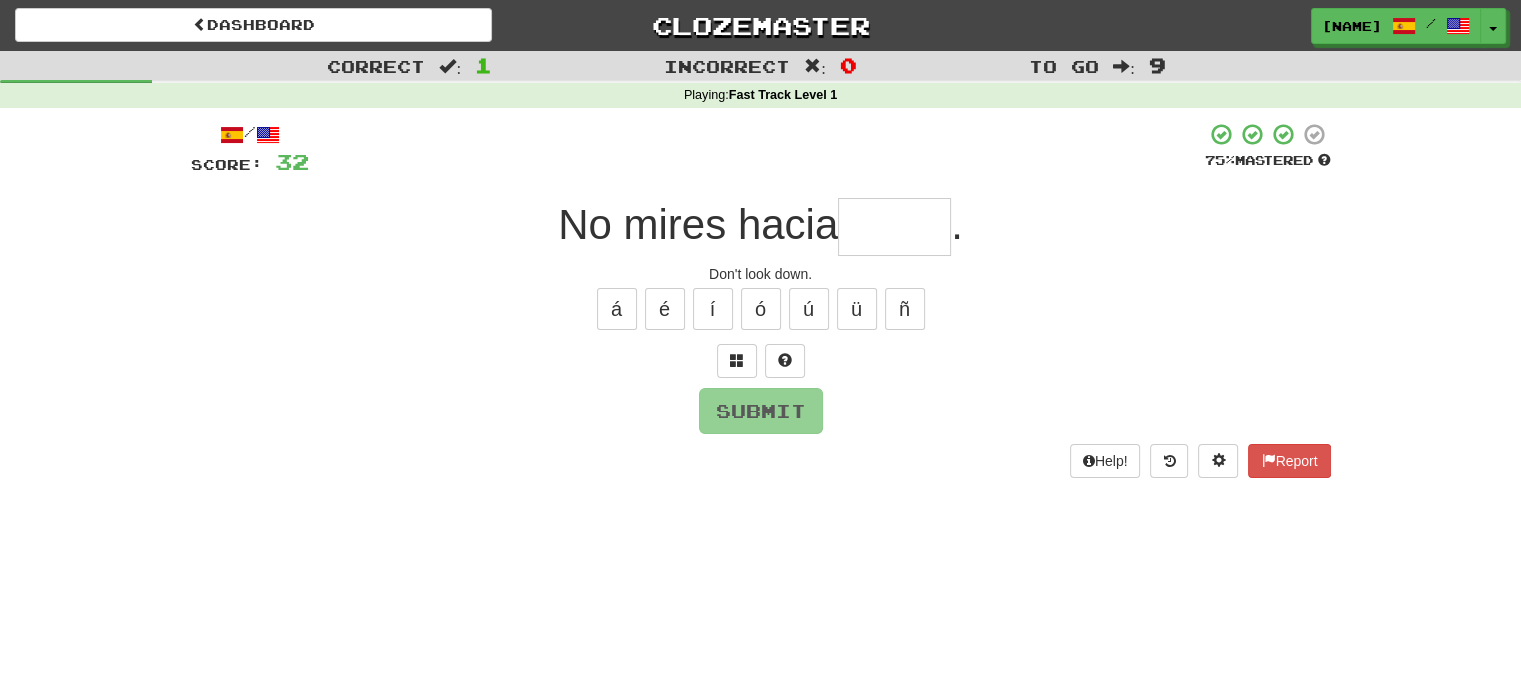 type on "*" 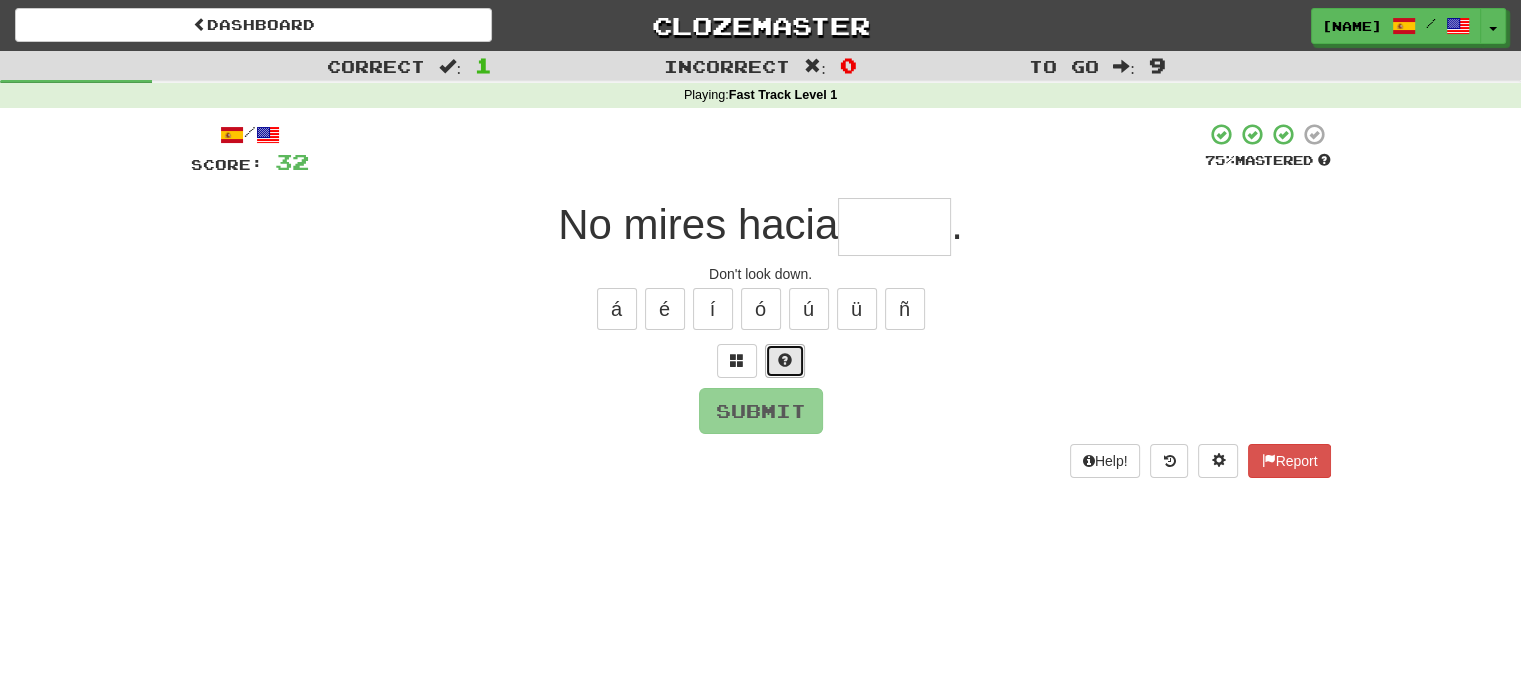 click at bounding box center [785, 361] 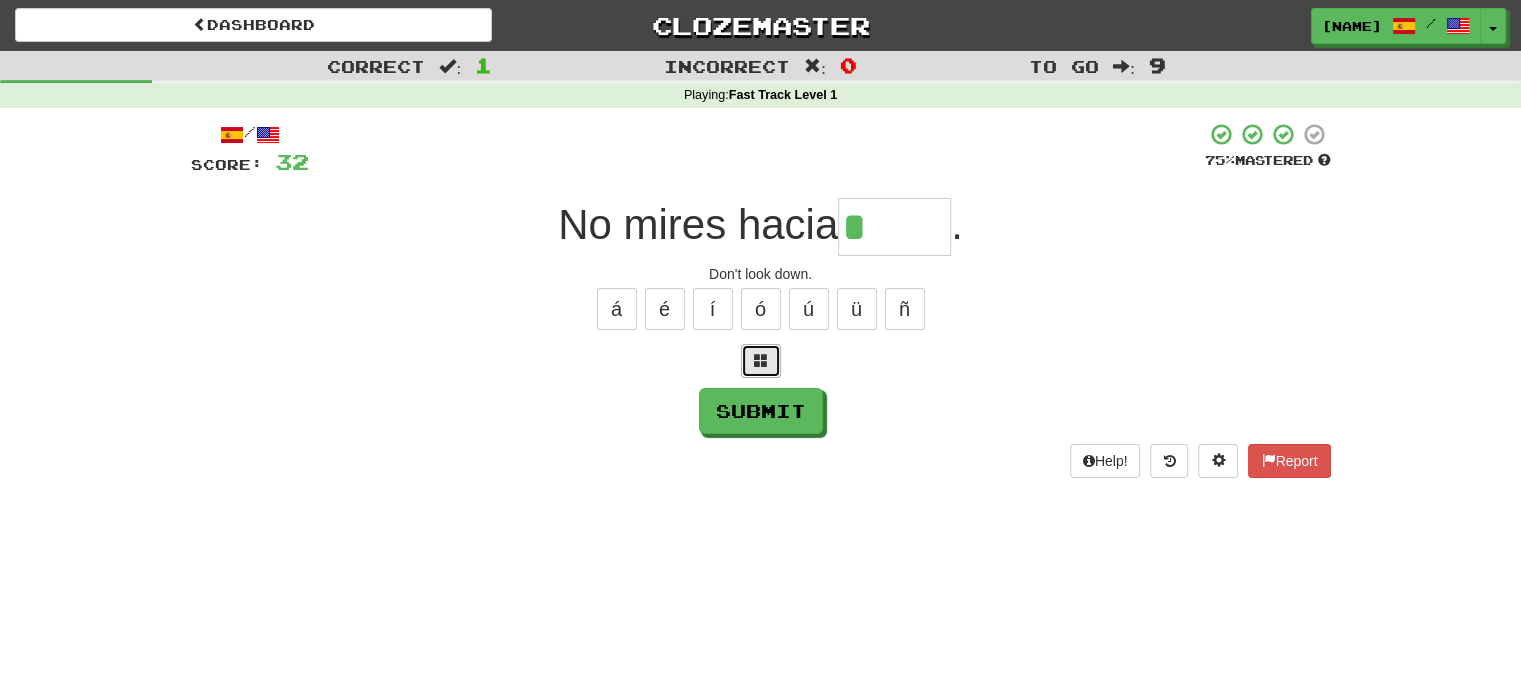 click at bounding box center (761, 360) 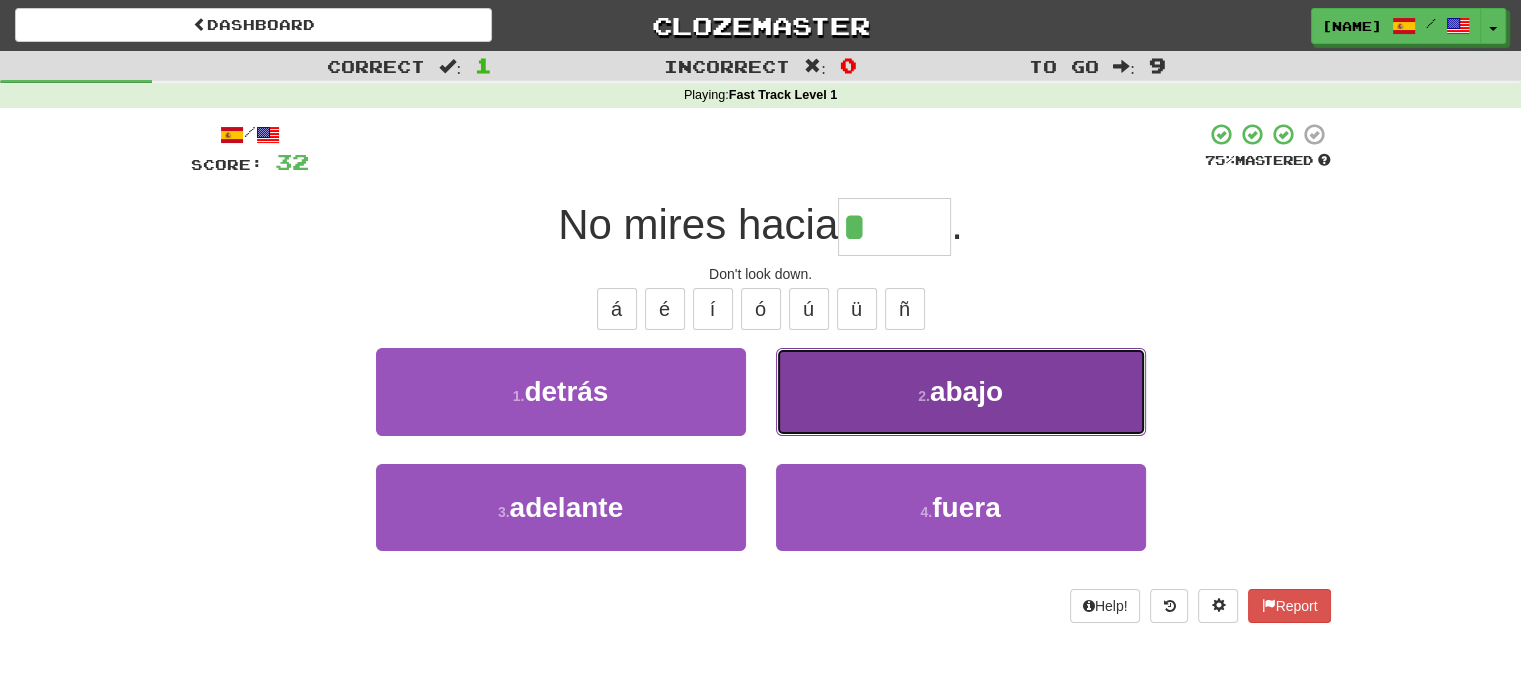 click on "2 .  abajo" at bounding box center (961, 391) 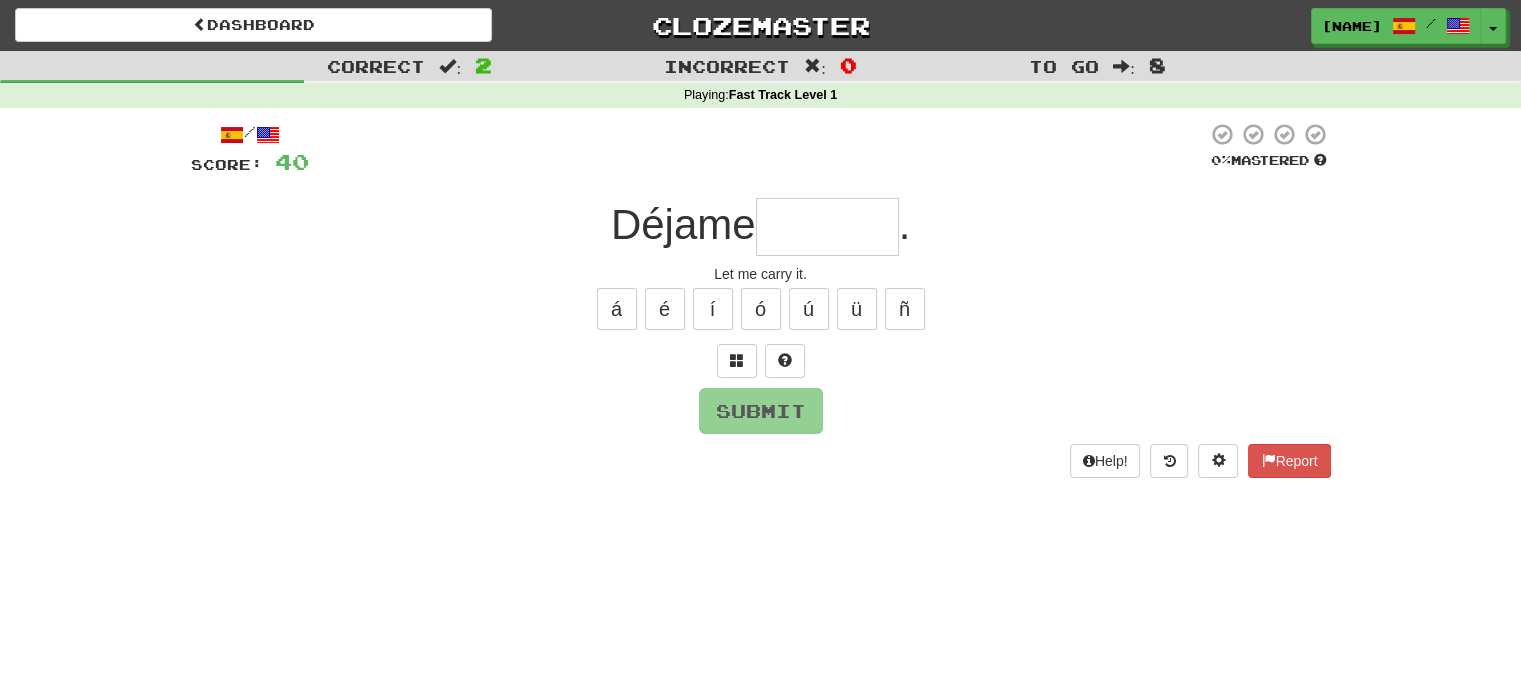 type on "*" 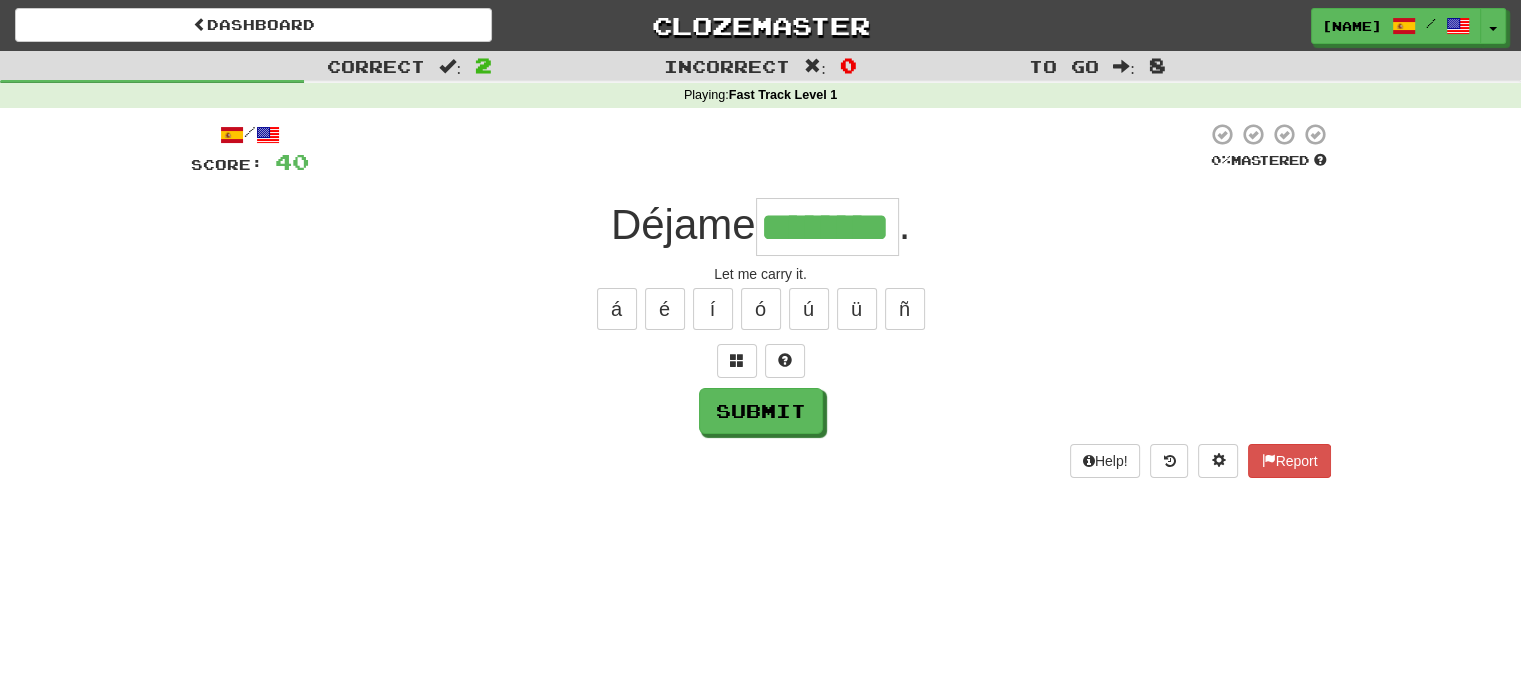 type on "********" 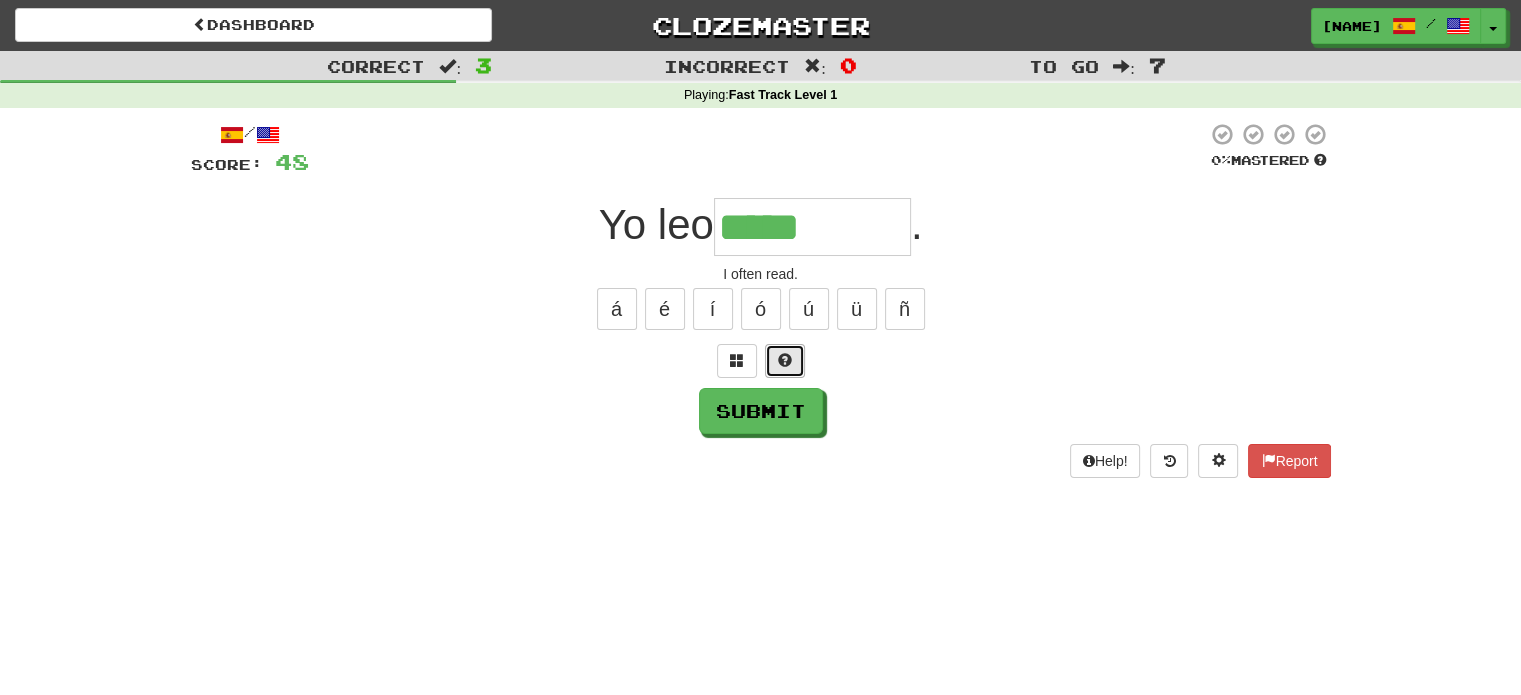 click at bounding box center [785, 360] 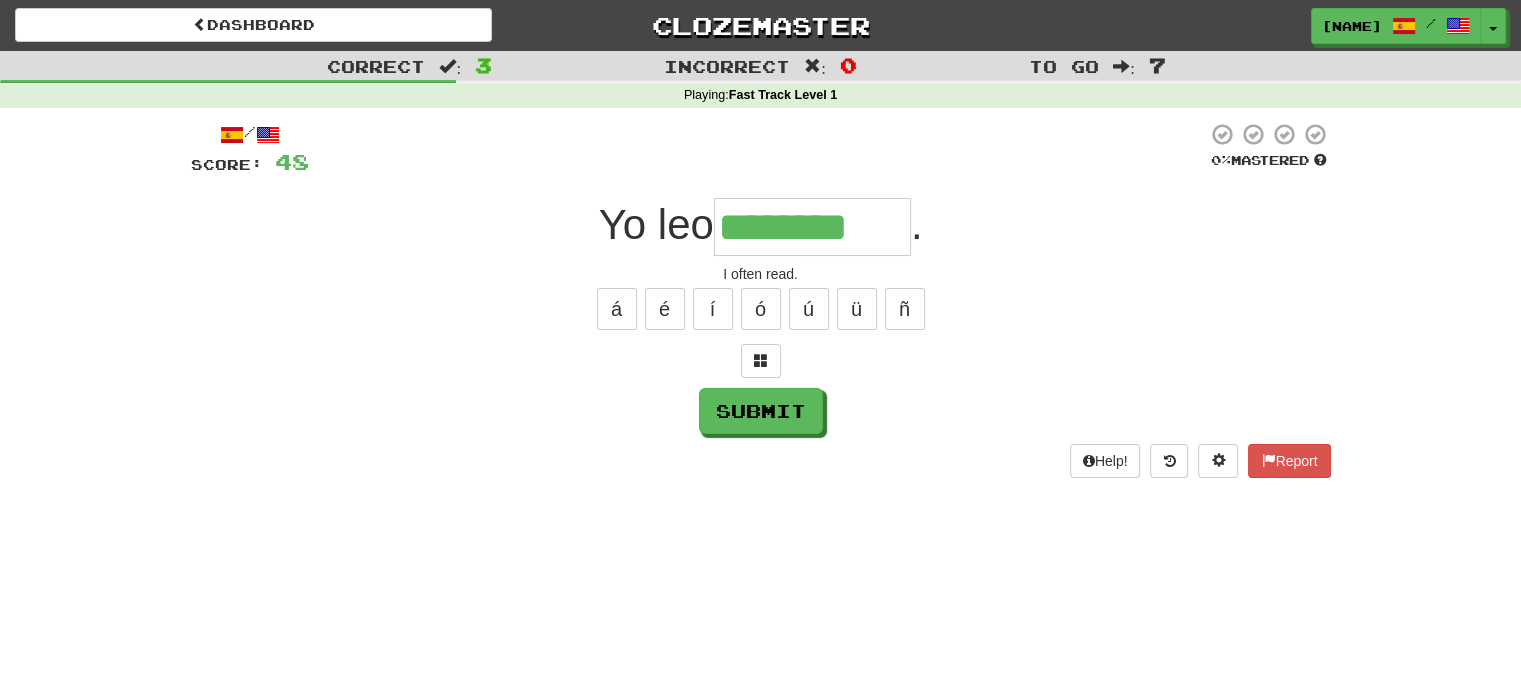 type on "********" 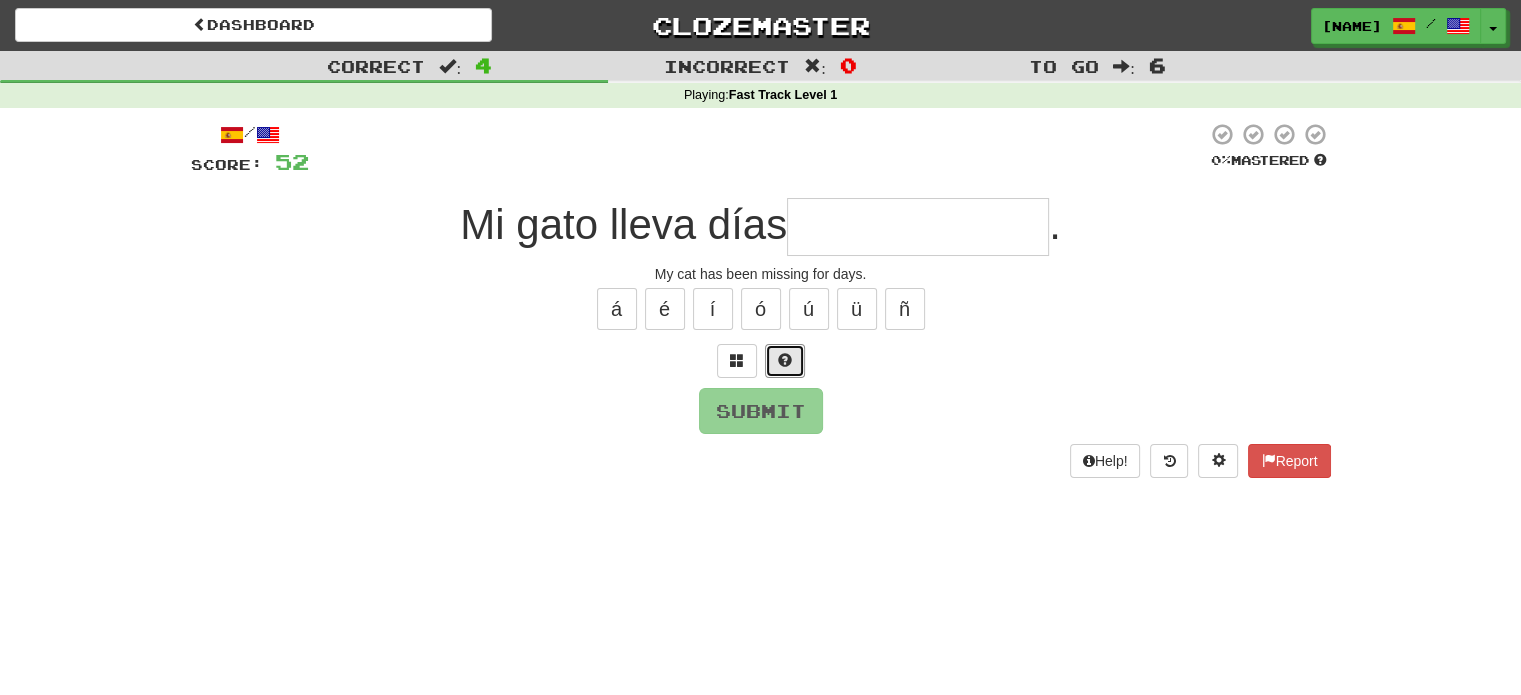 click at bounding box center (785, 360) 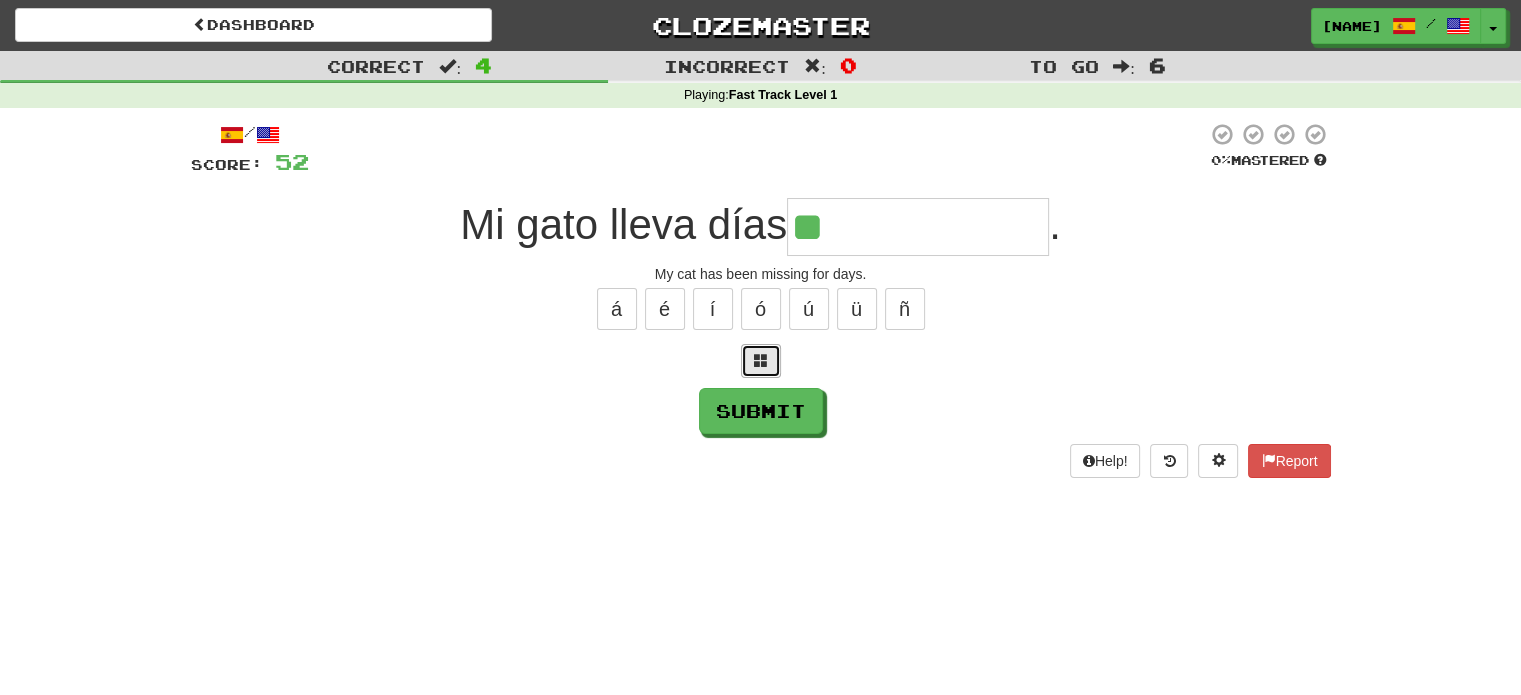 click at bounding box center (761, 361) 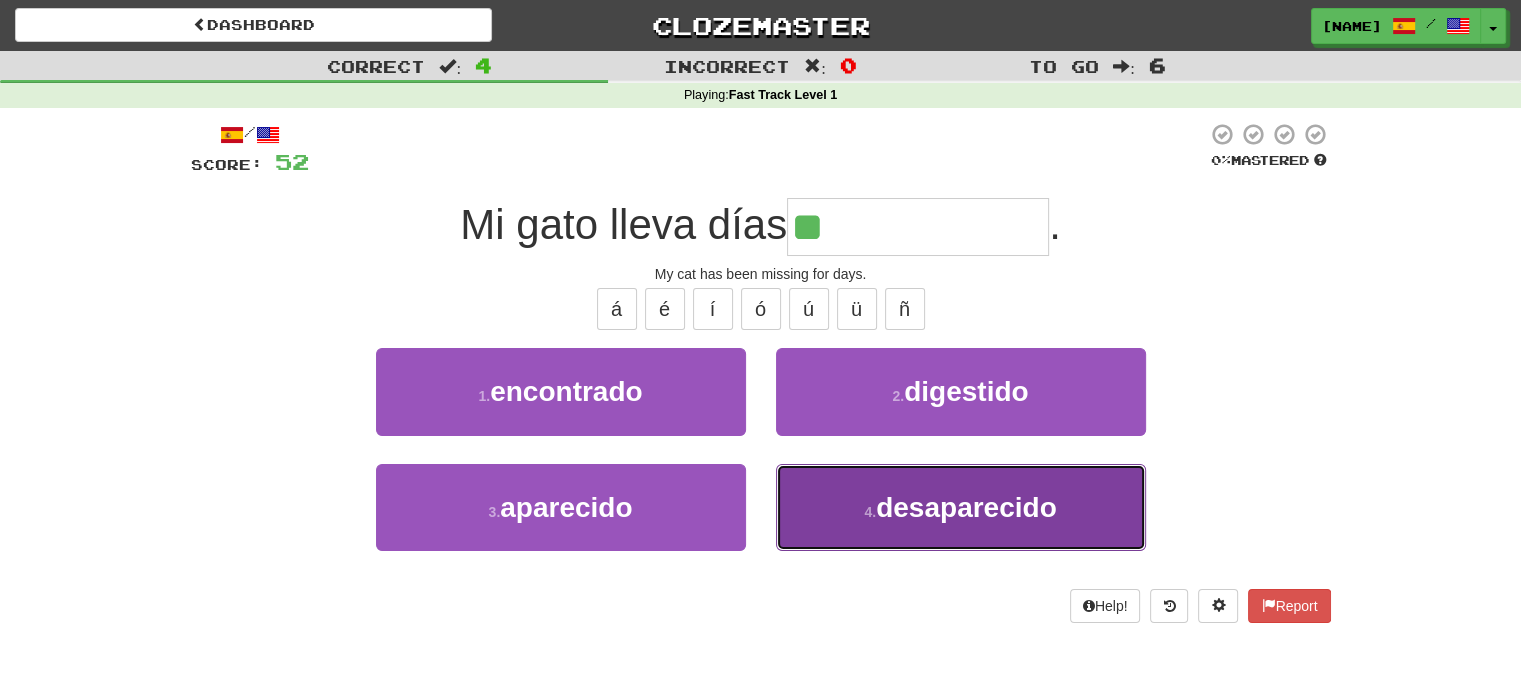 click on "4 .  desaparecido" at bounding box center [961, 507] 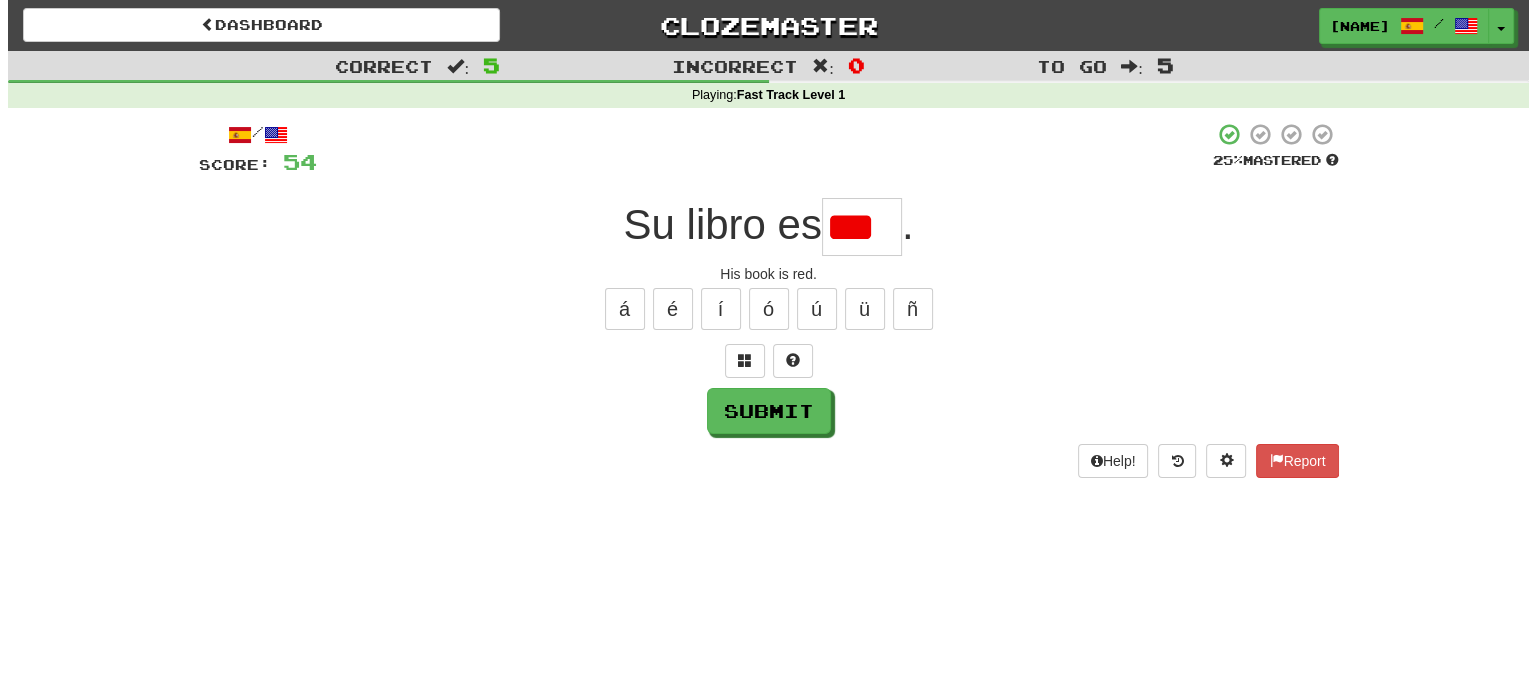 scroll, scrollTop: 0, scrollLeft: 0, axis: both 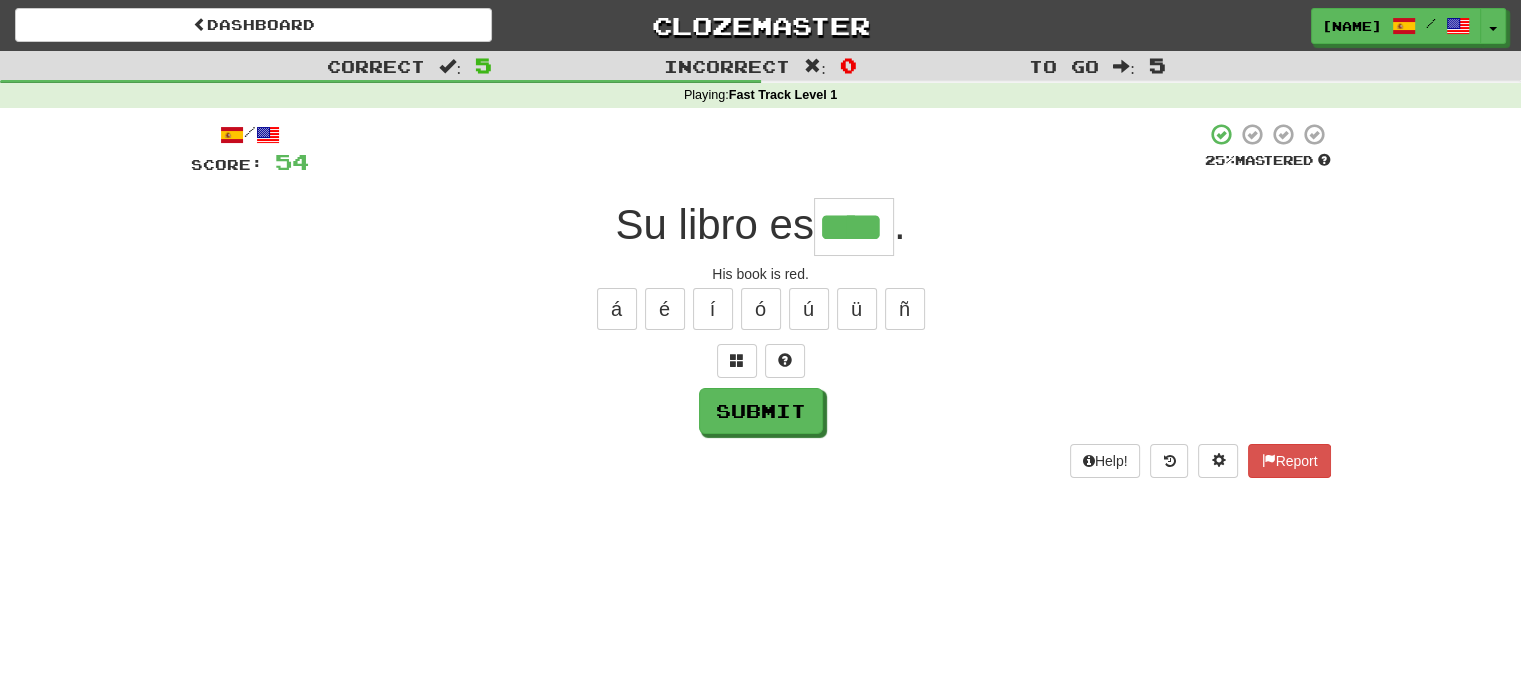type on "****" 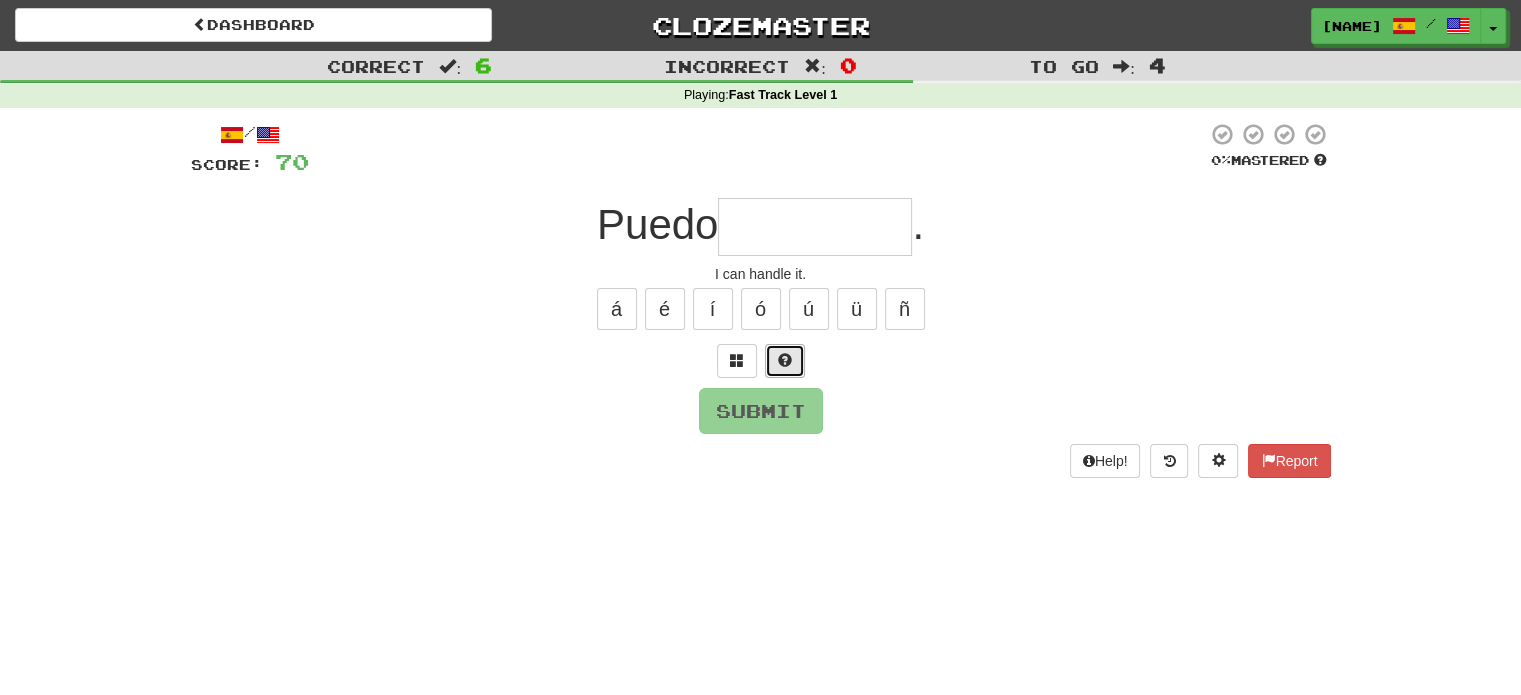 click at bounding box center [785, 360] 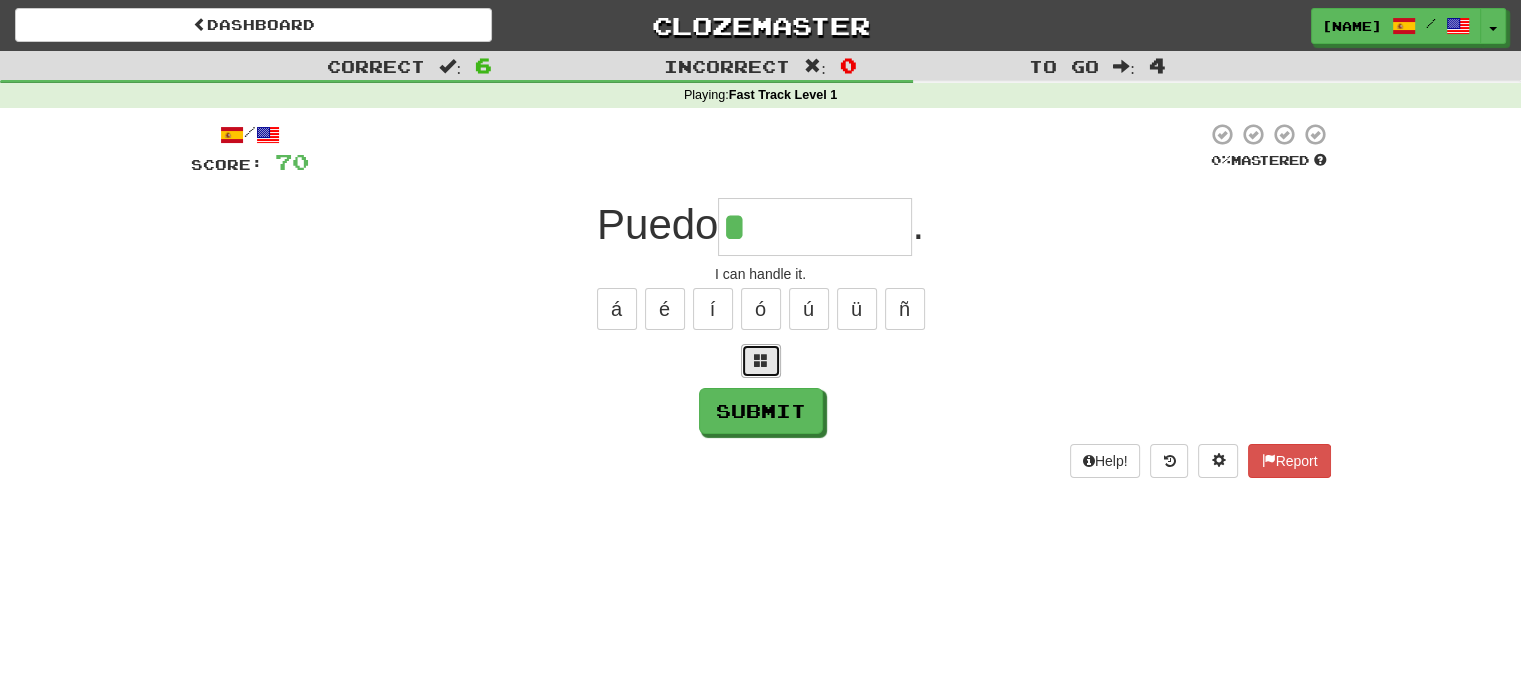 click at bounding box center [761, 361] 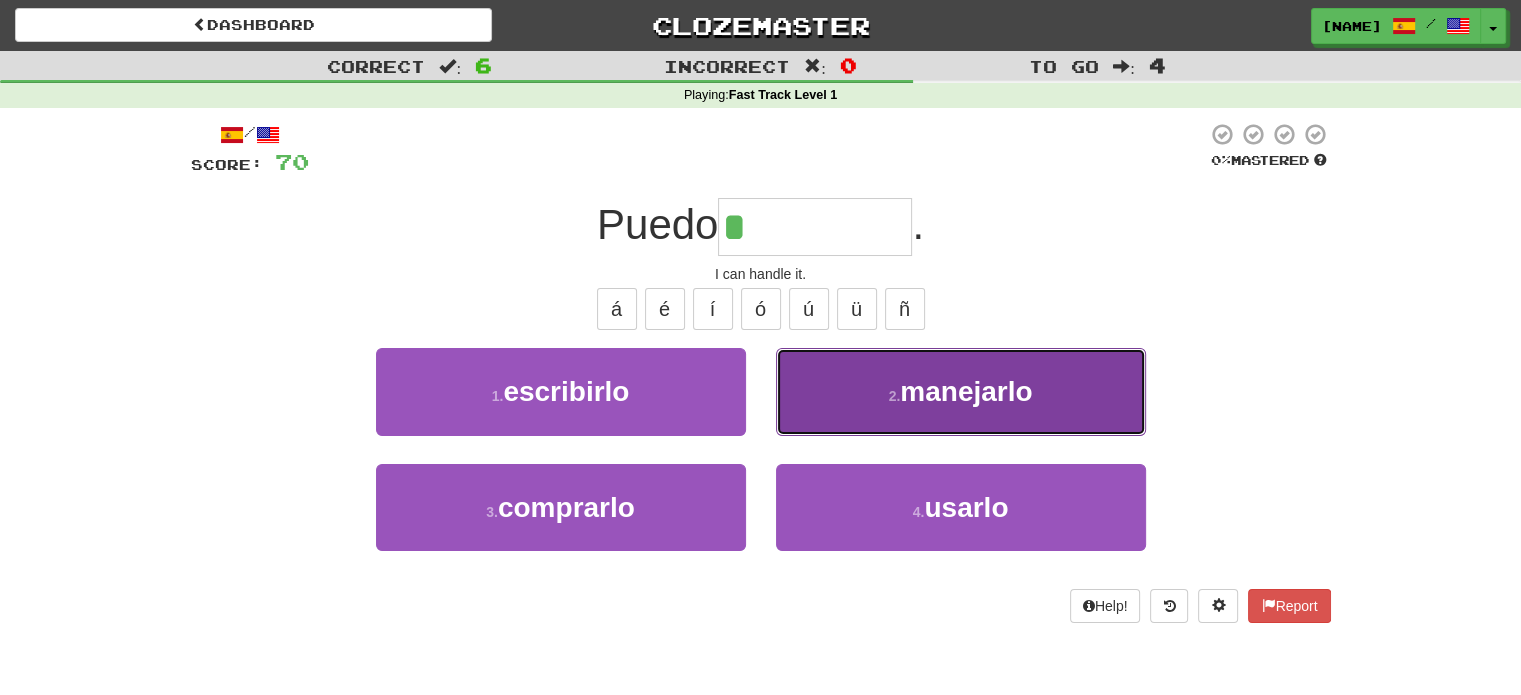click on "2 .  manejarlo" at bounding box center [961, 391] 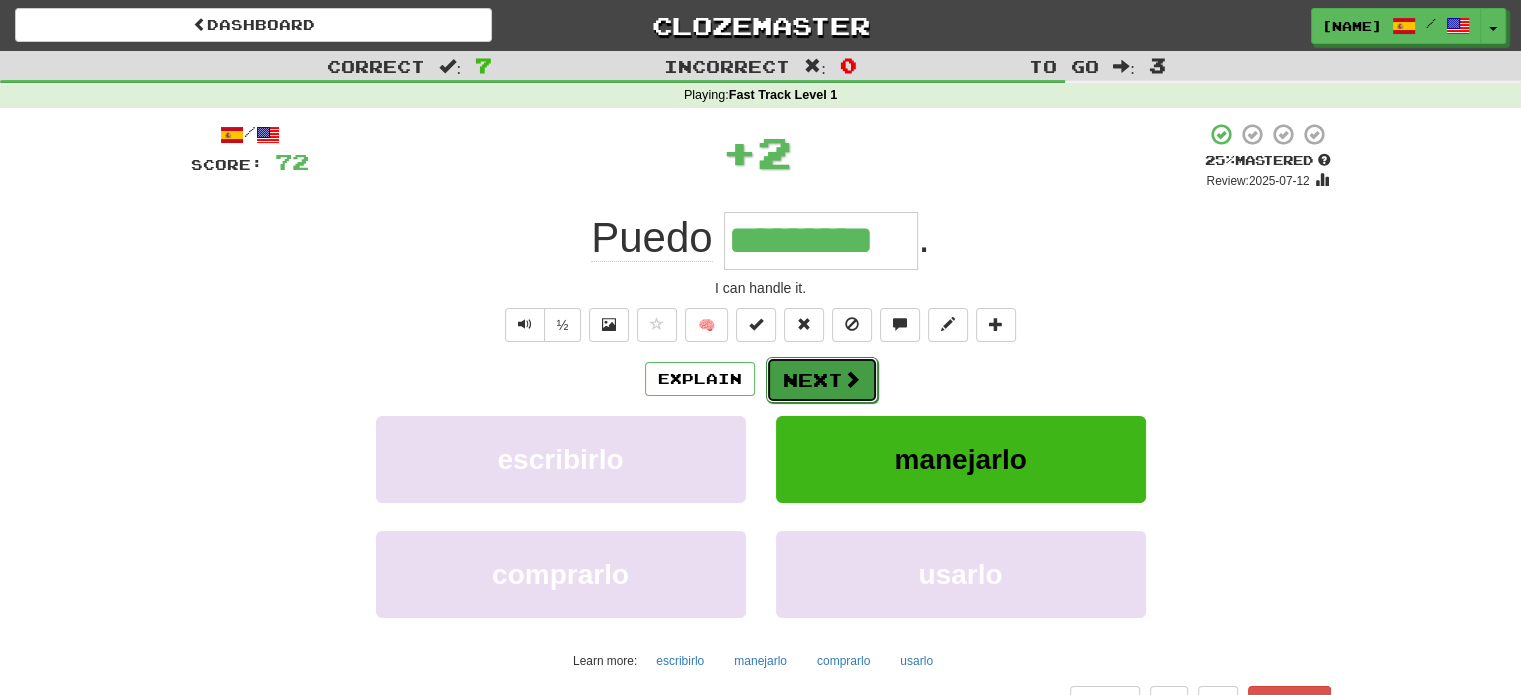 click on "Next" at bounding box center (822, 380) 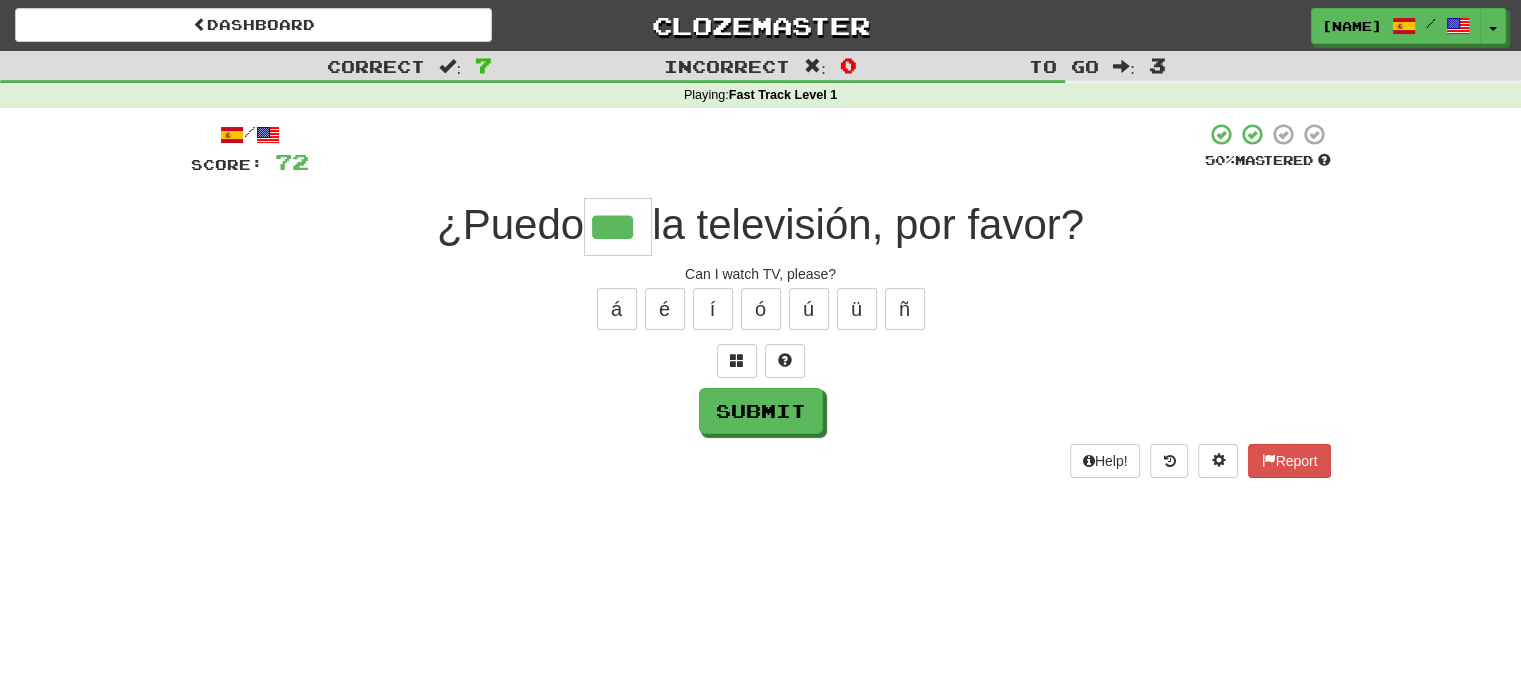 type on "***" 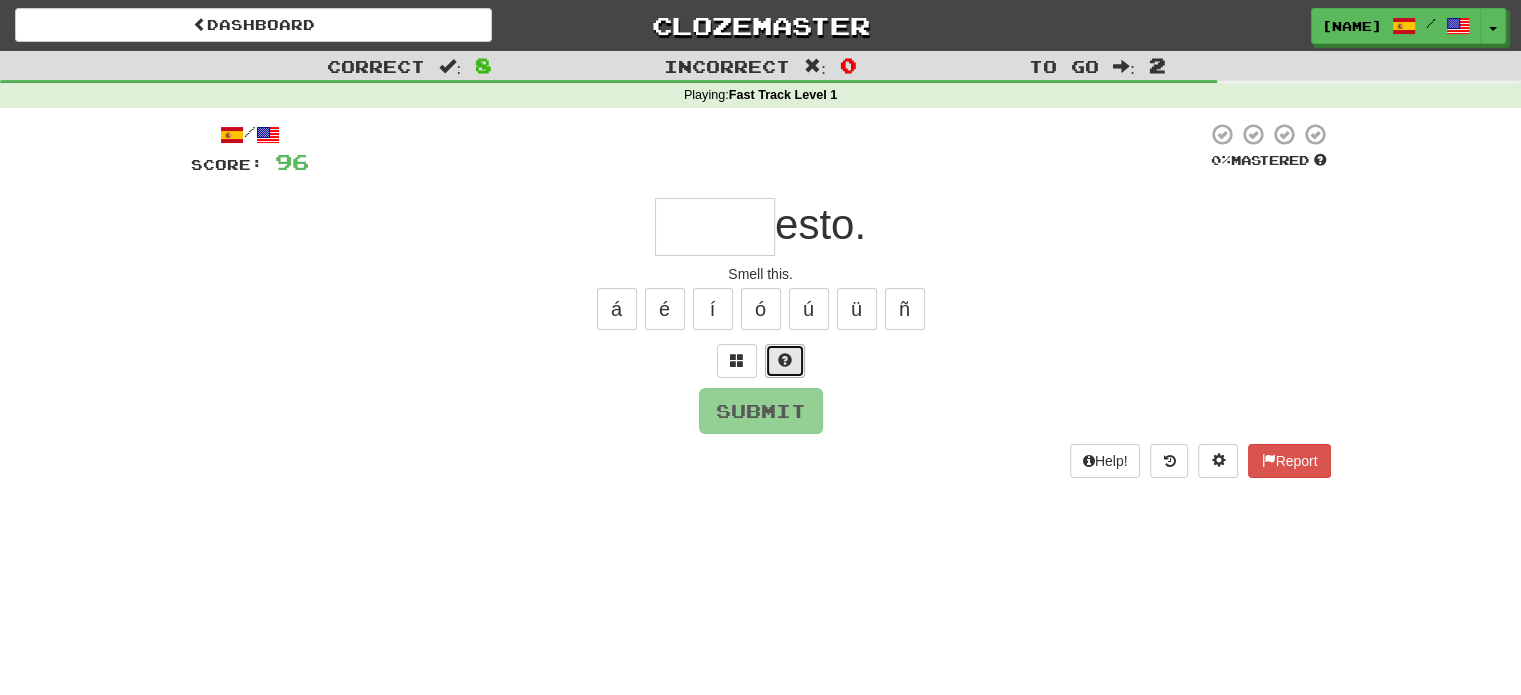 click at bounding box center (785, 361) 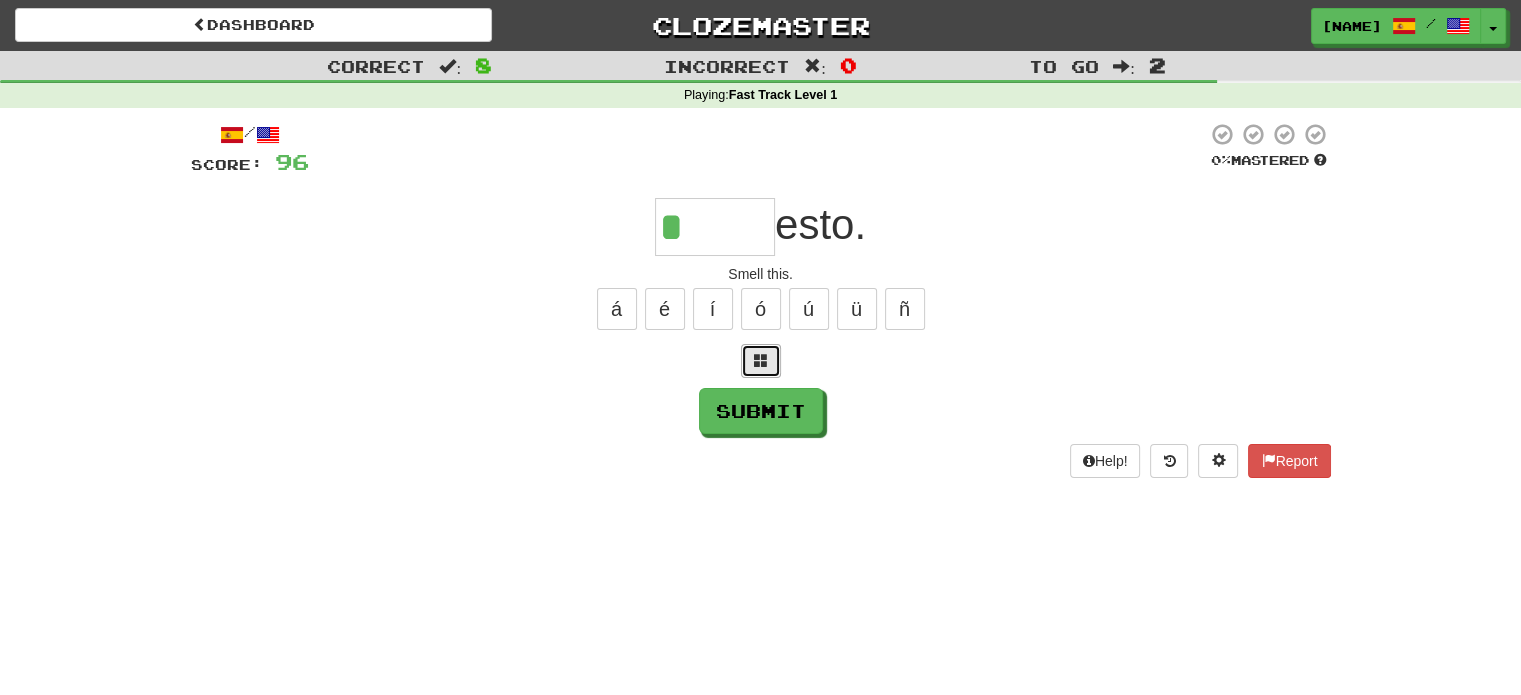 click at bounding box center (761, 361) 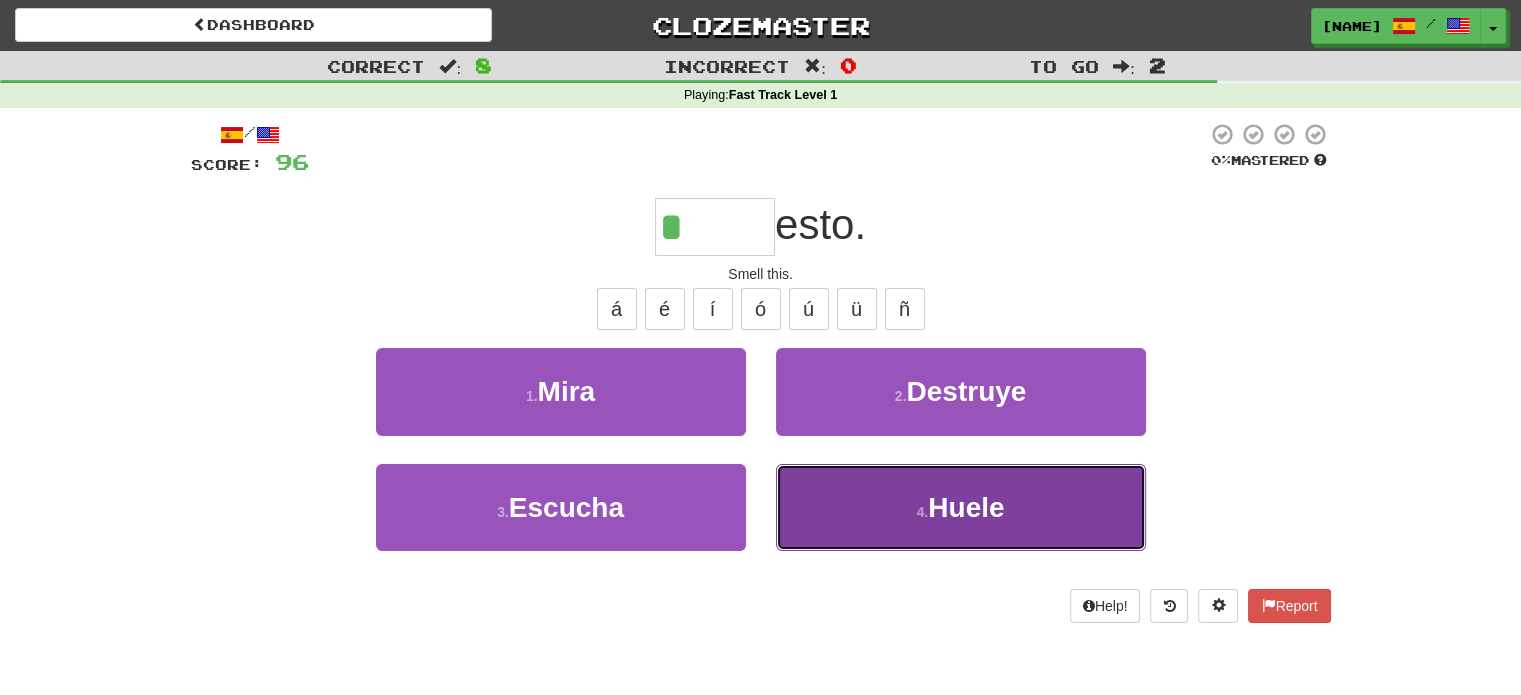 click on "4 .  Huele" at bounding box center [961, 507] 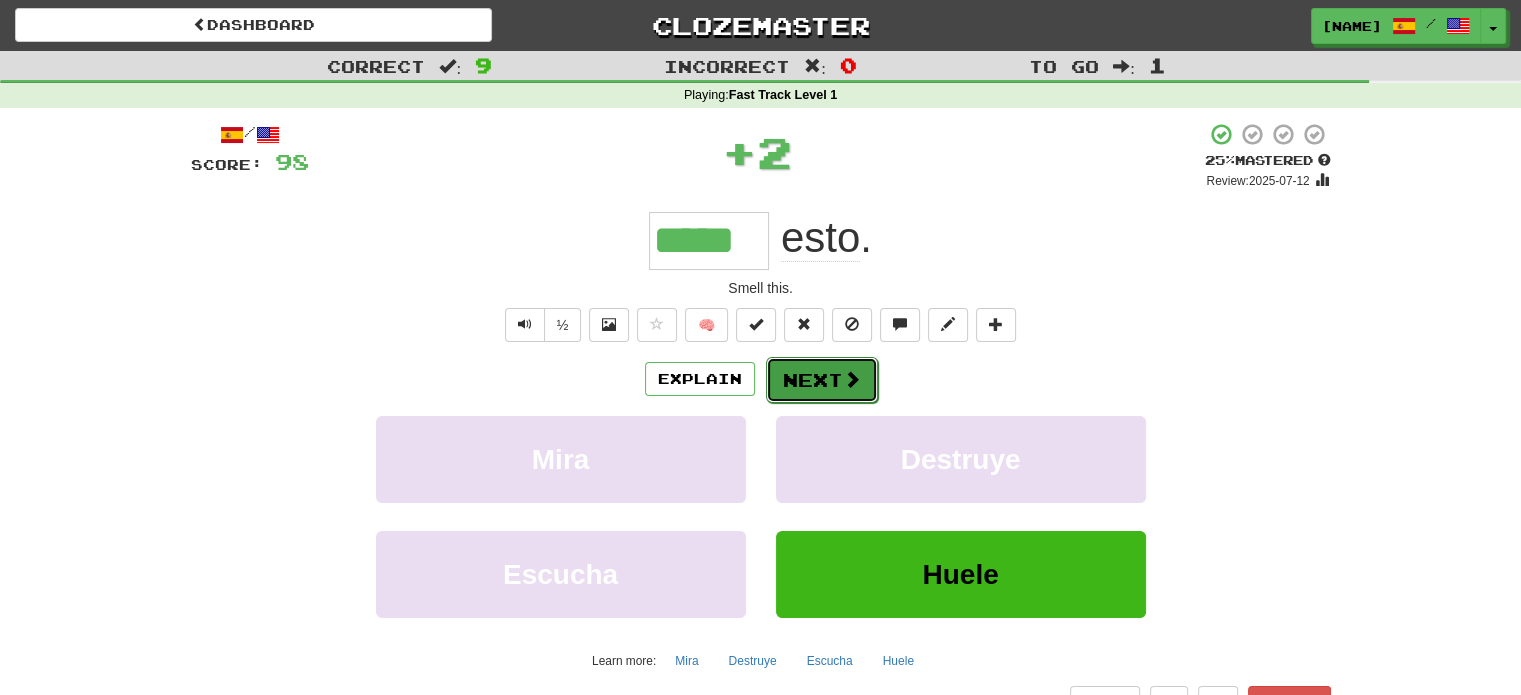 click on "Next" at bounding box center [822, 380] 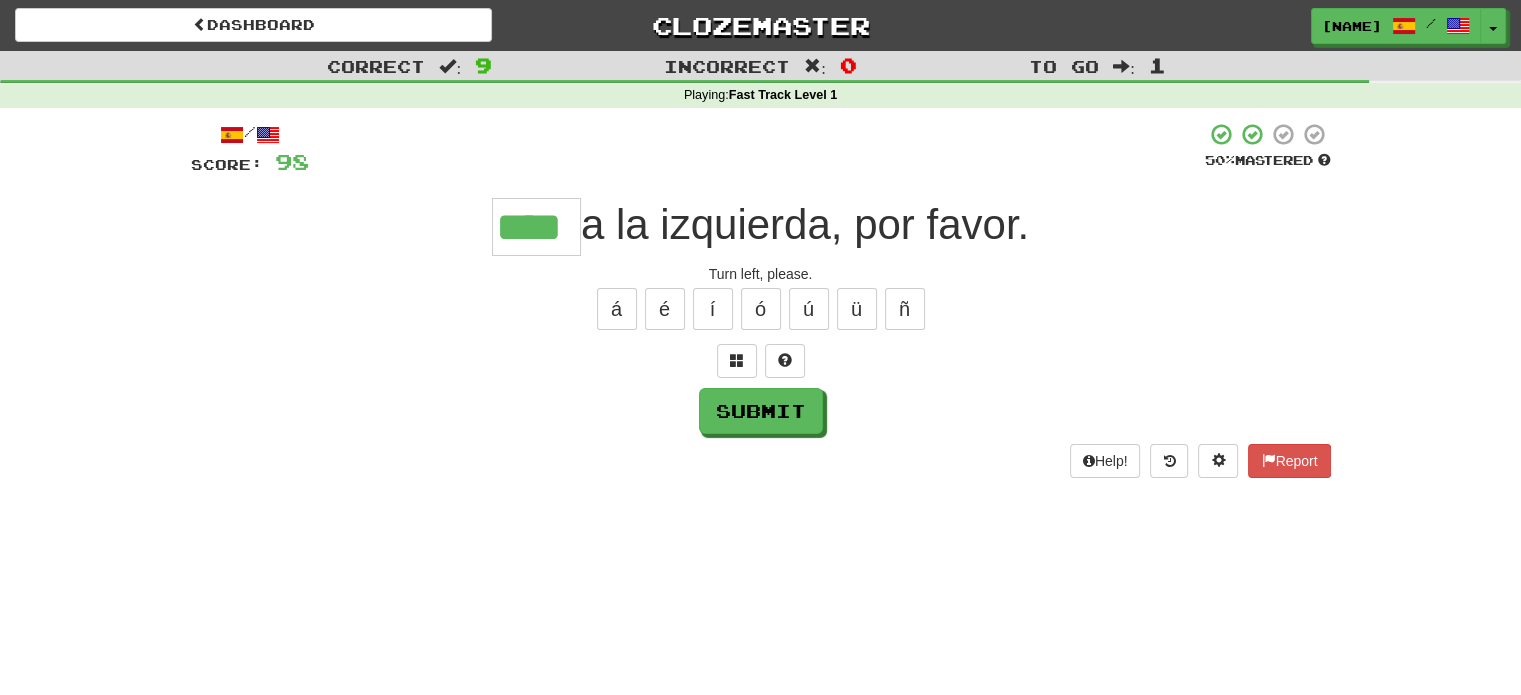 type on "****" 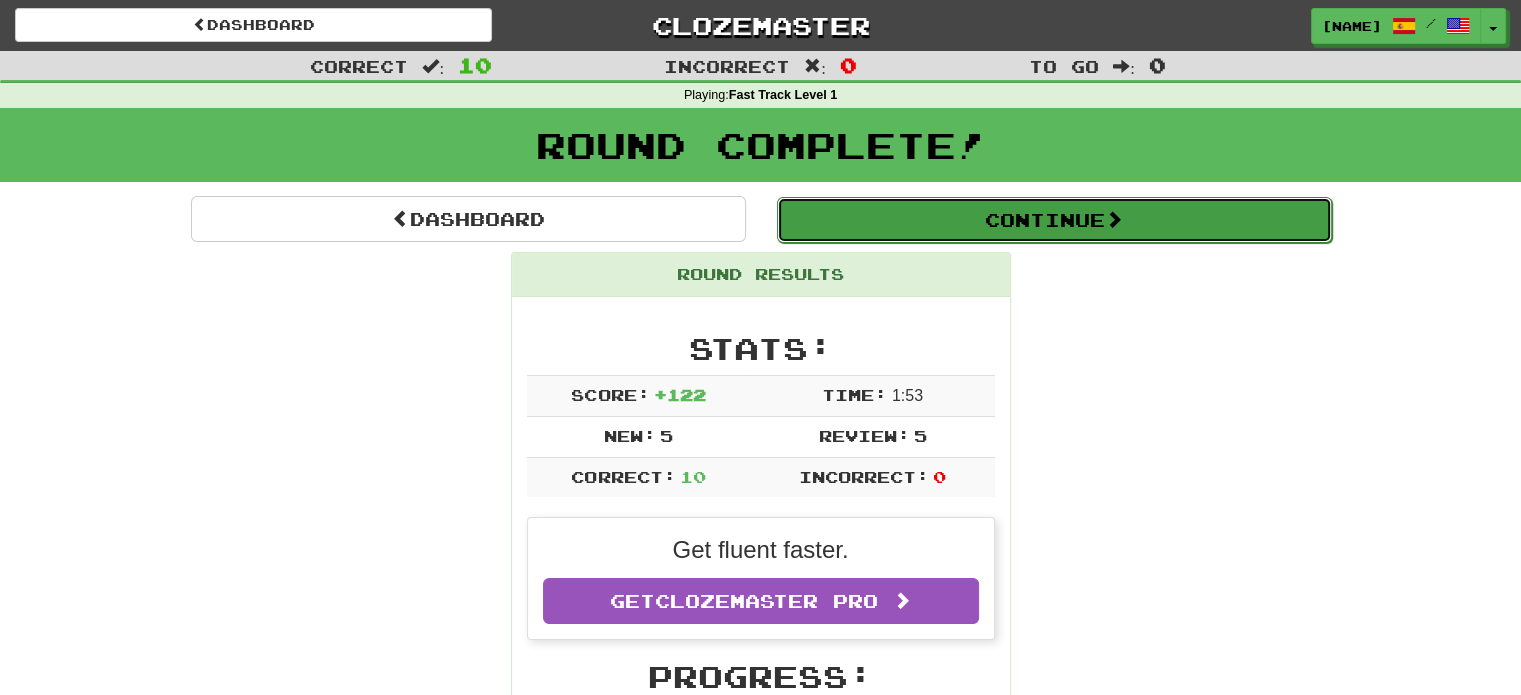 click on "Continue" at bounding box center (1054, 220) 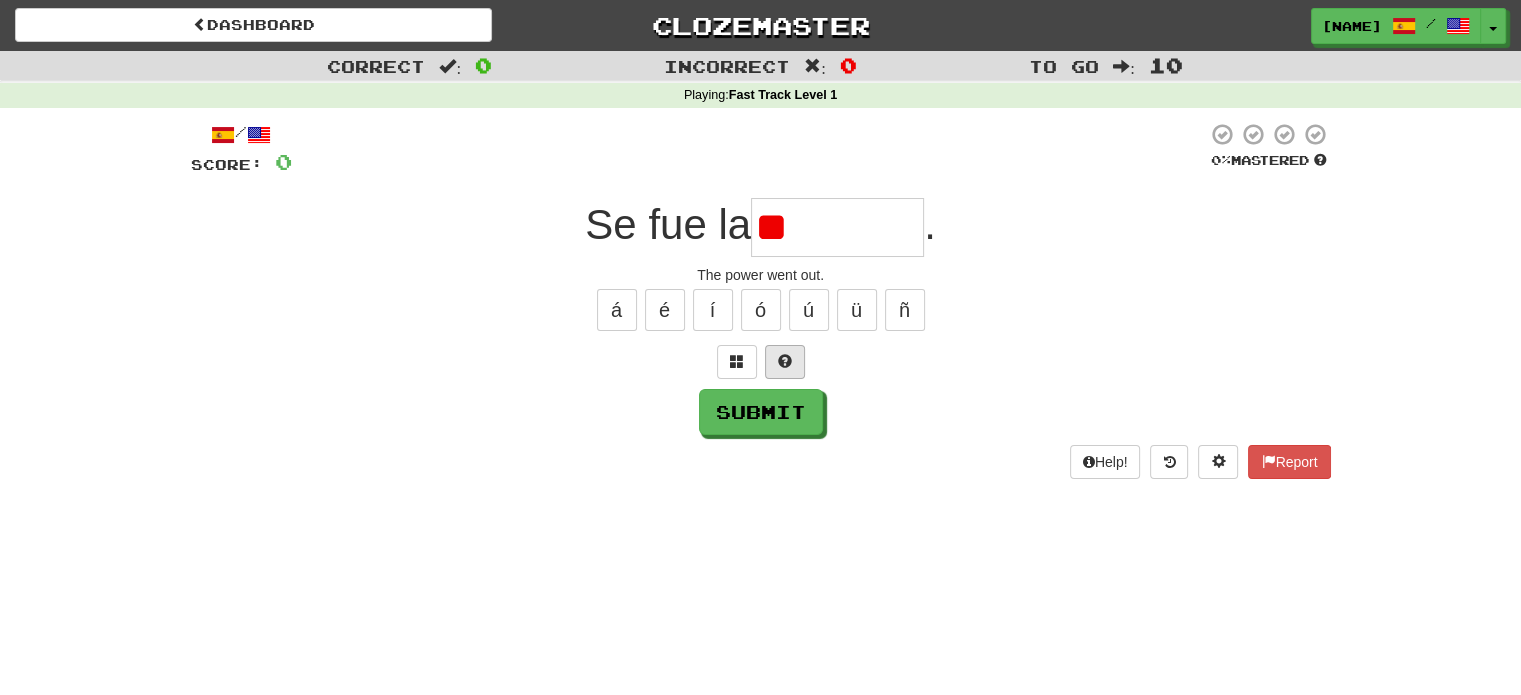 type on "*" 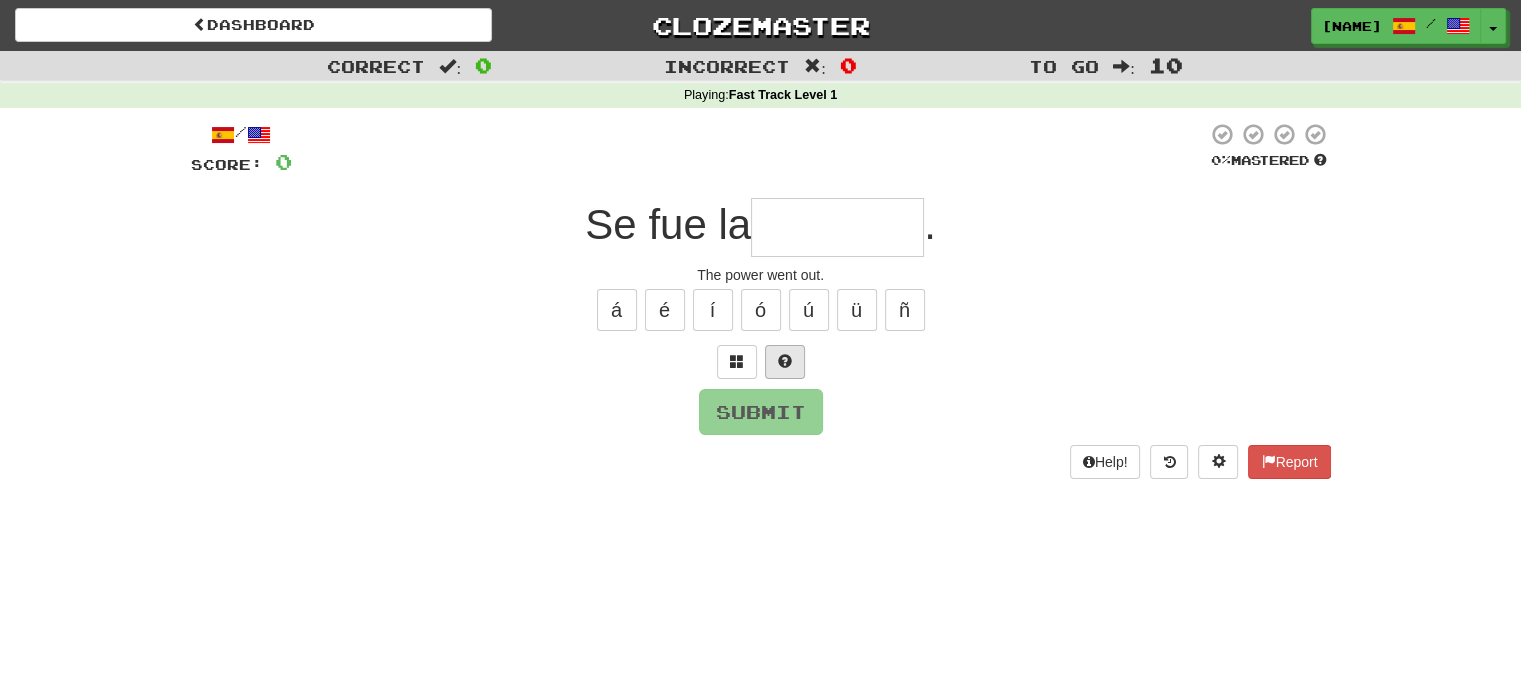 type on "*" 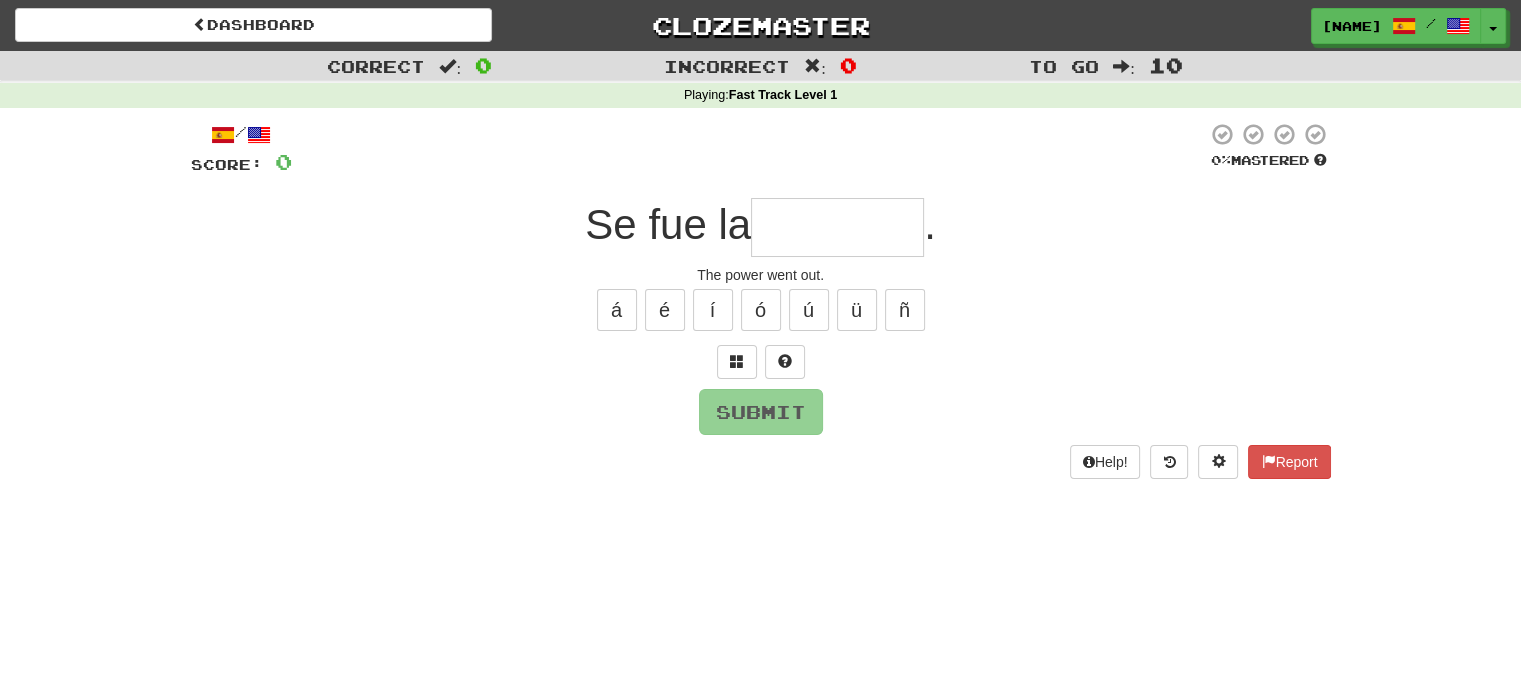 drag, startPoint x: 768, startPoint y: 354, endPoint x: 653, endPoint y: 375, distance: 116.901665 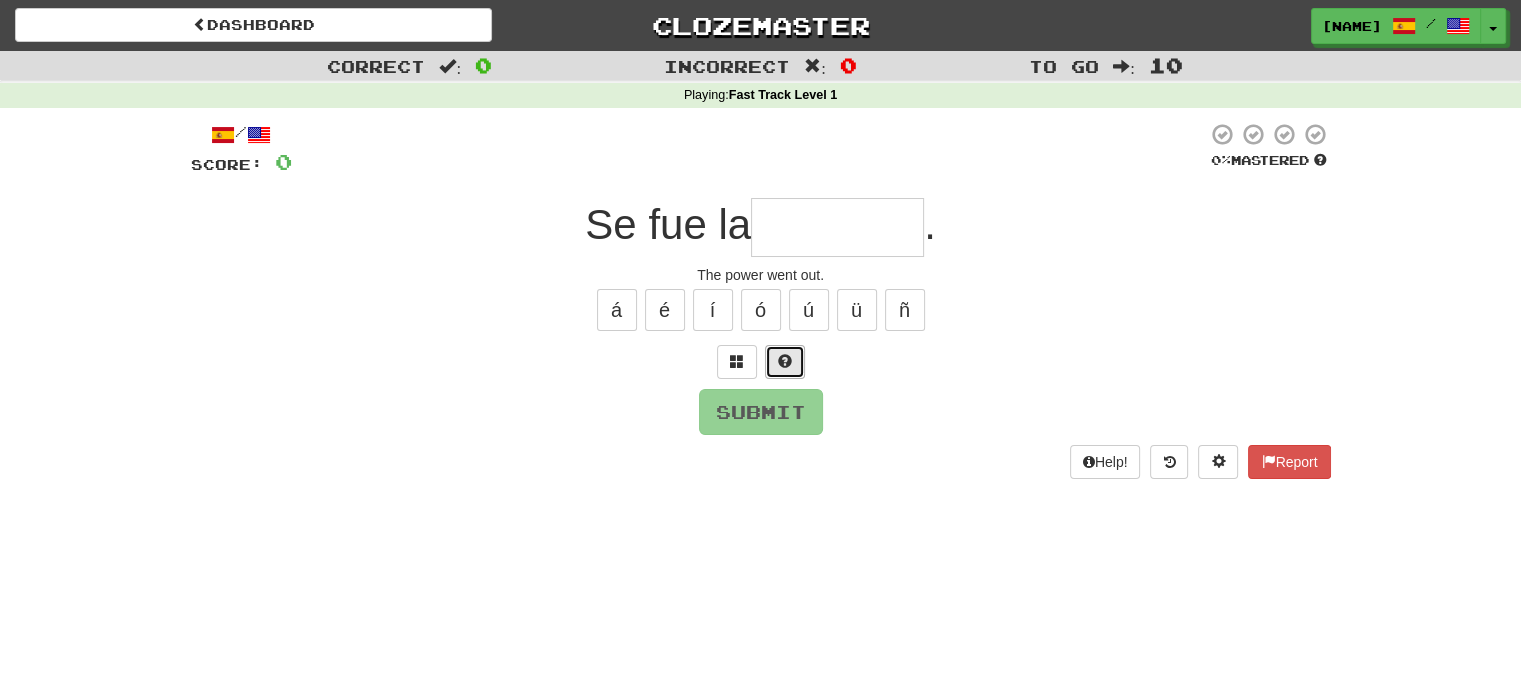 click at bounding box center [785, 362] 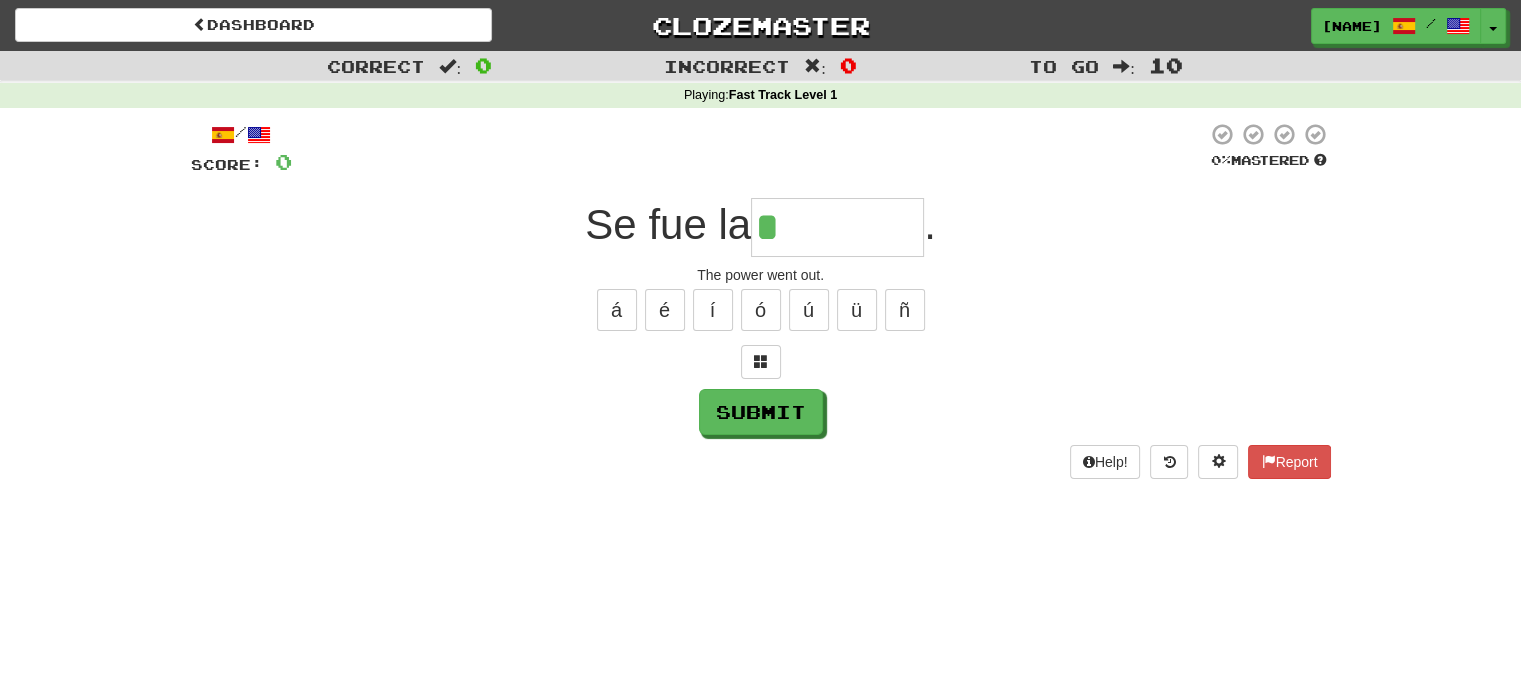 click at bounding box center (761, 362) 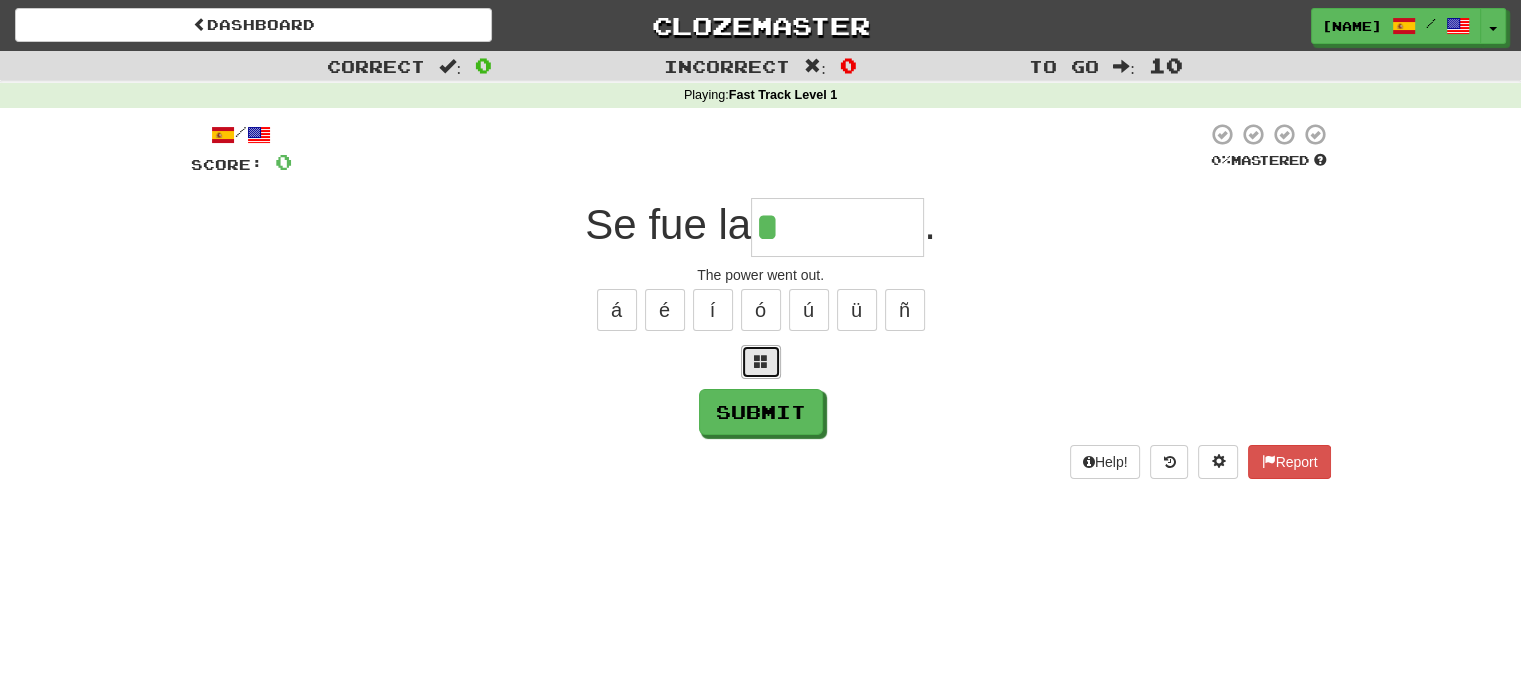 click at bounding box center [761, 362] 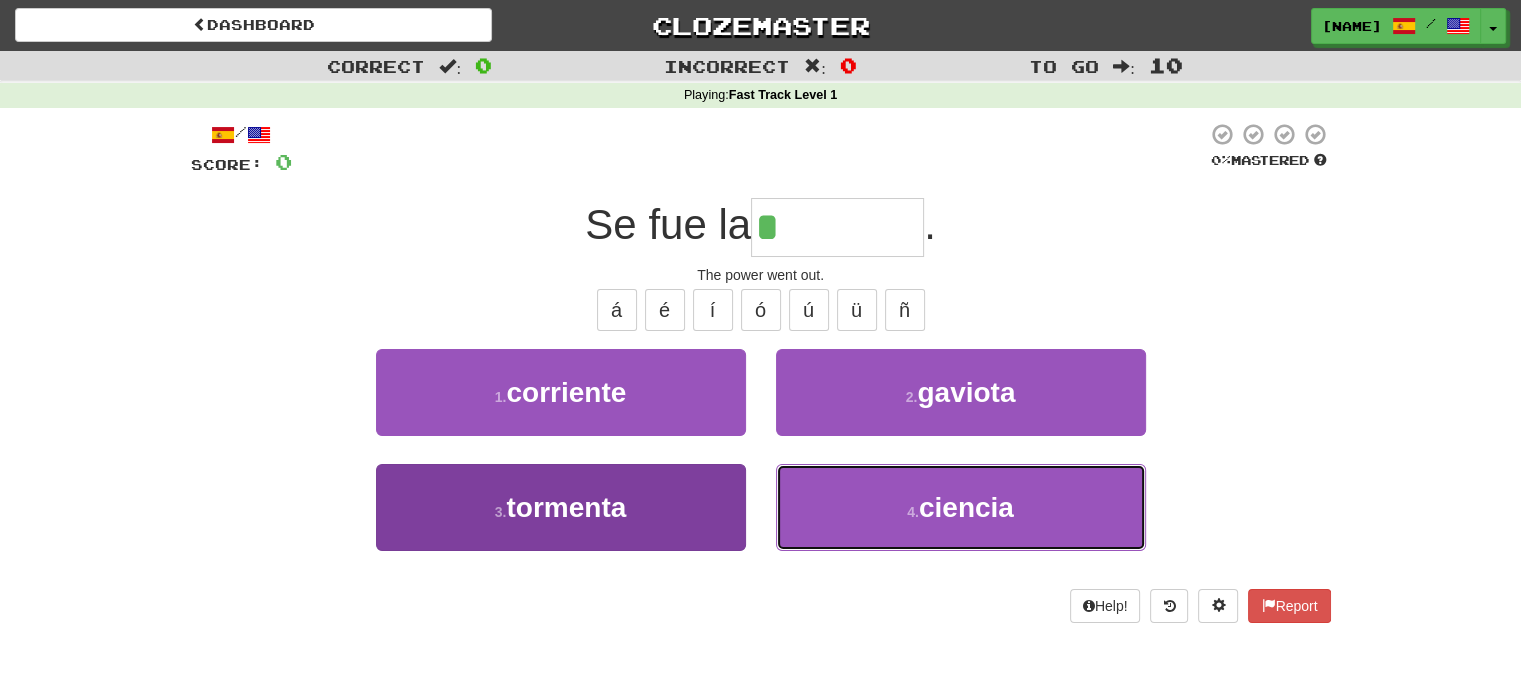 drag, startPoint x: 844, startPoint y: 535, endPoint x: 416, endPoint y: 513, distance: 428.56503 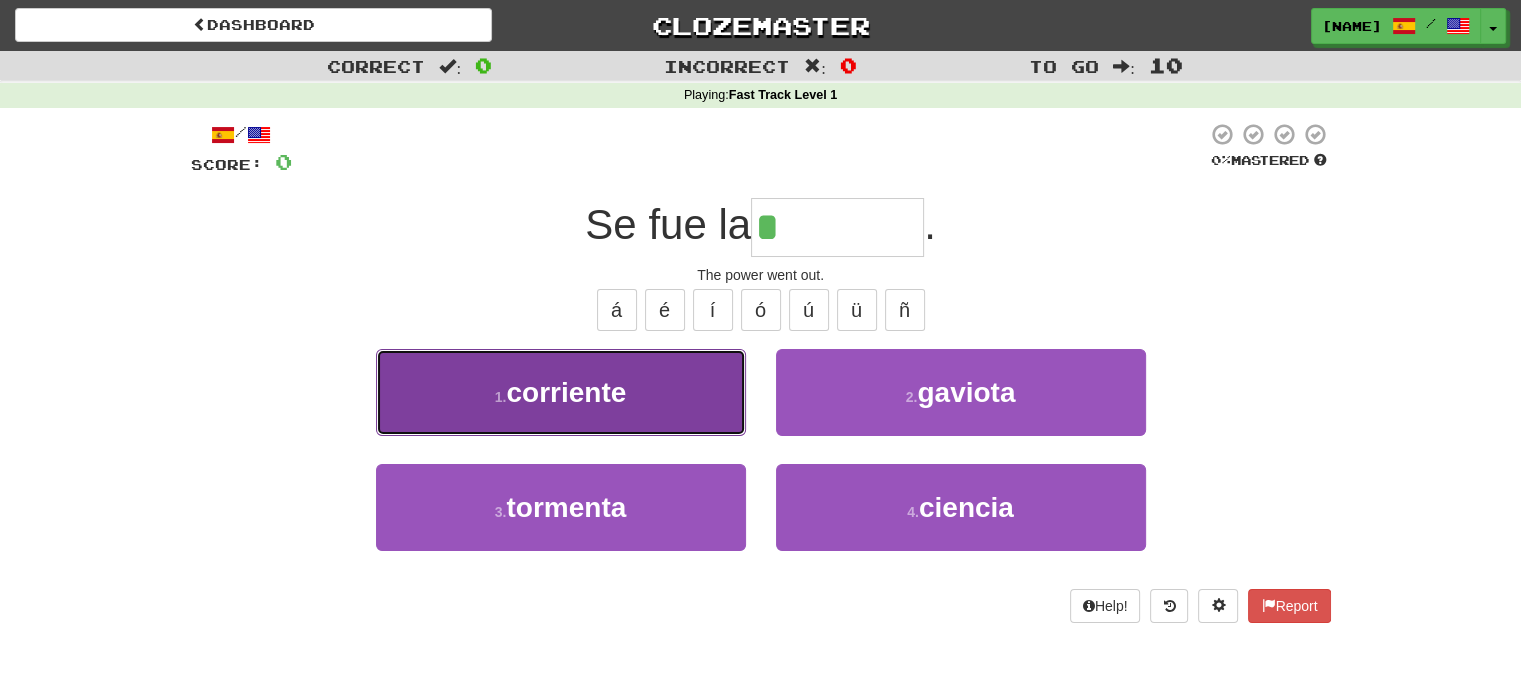 click on "1 .  corriente" at bounding box center [561, 392] 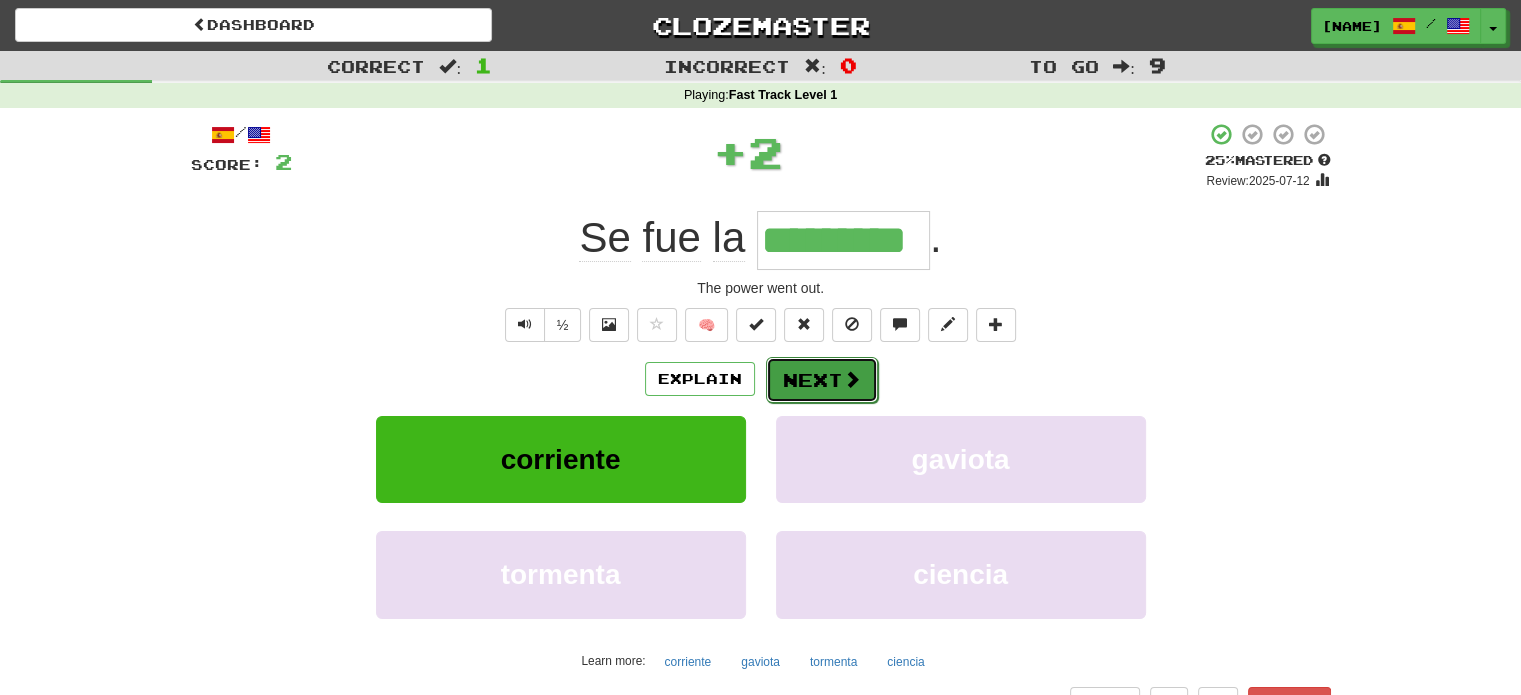 click at bounding box center [852, 379] 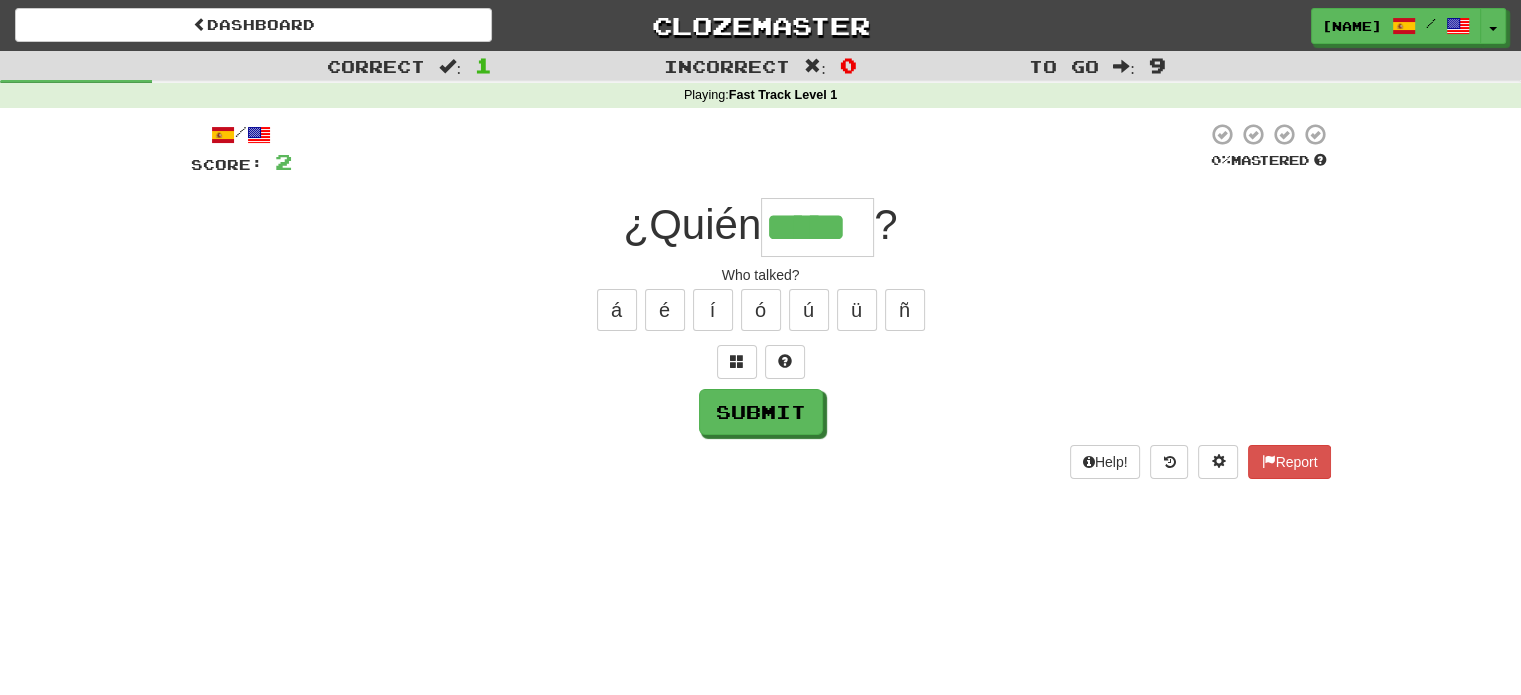 type on "*****" 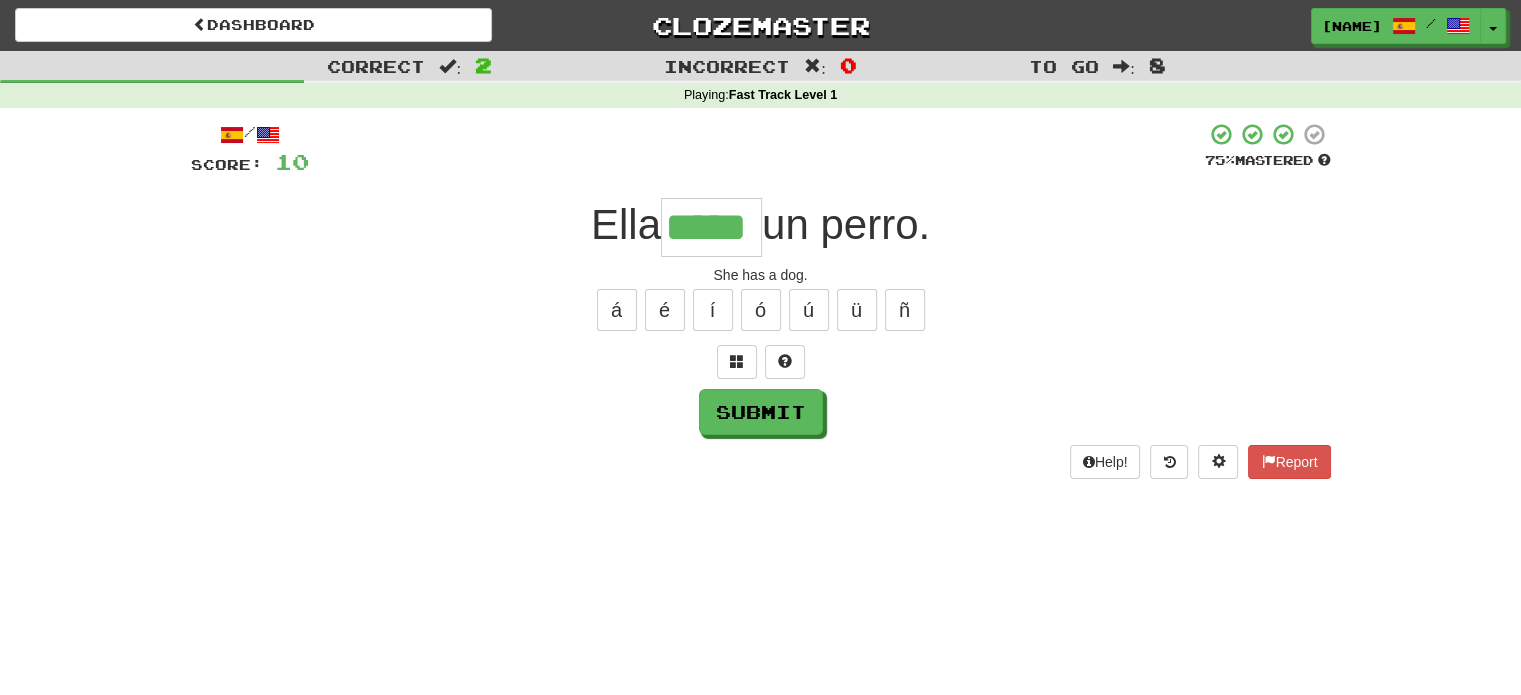 type on "*****" 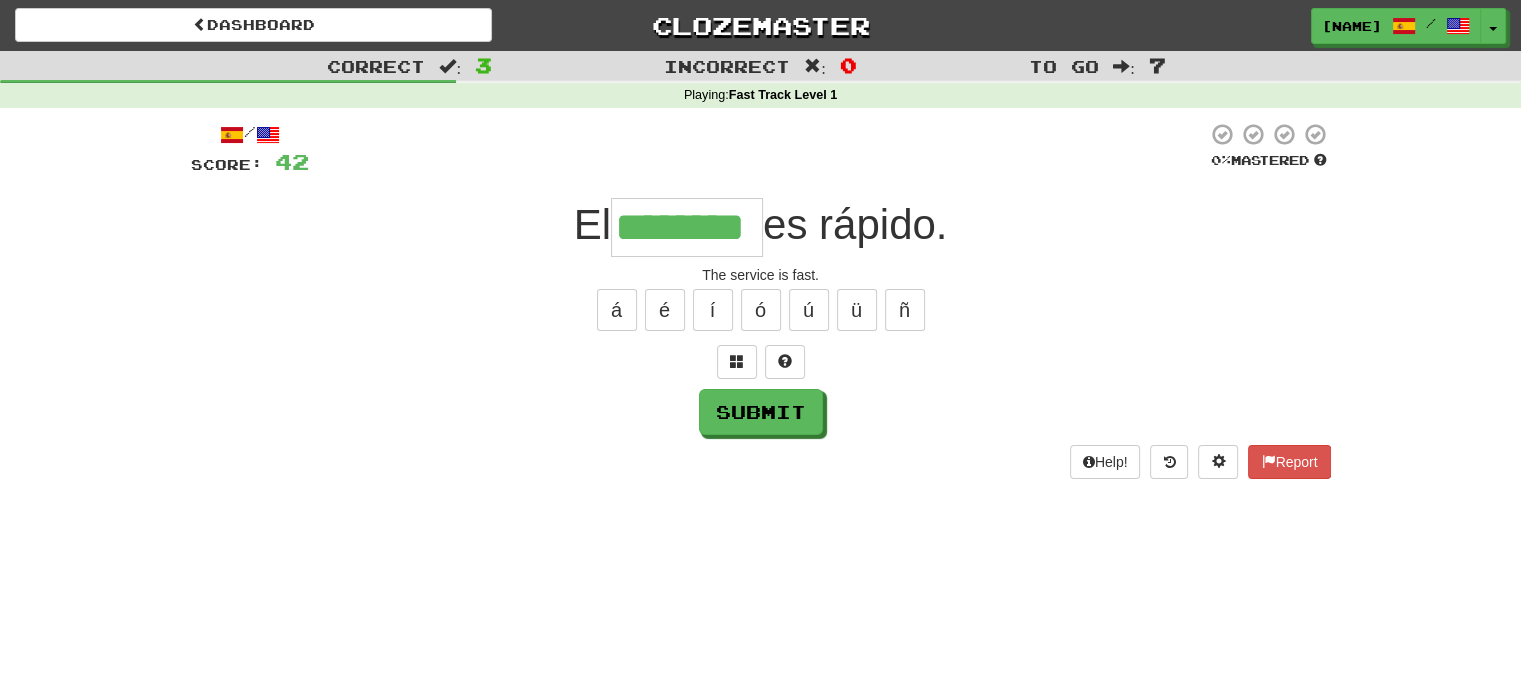type on "********" 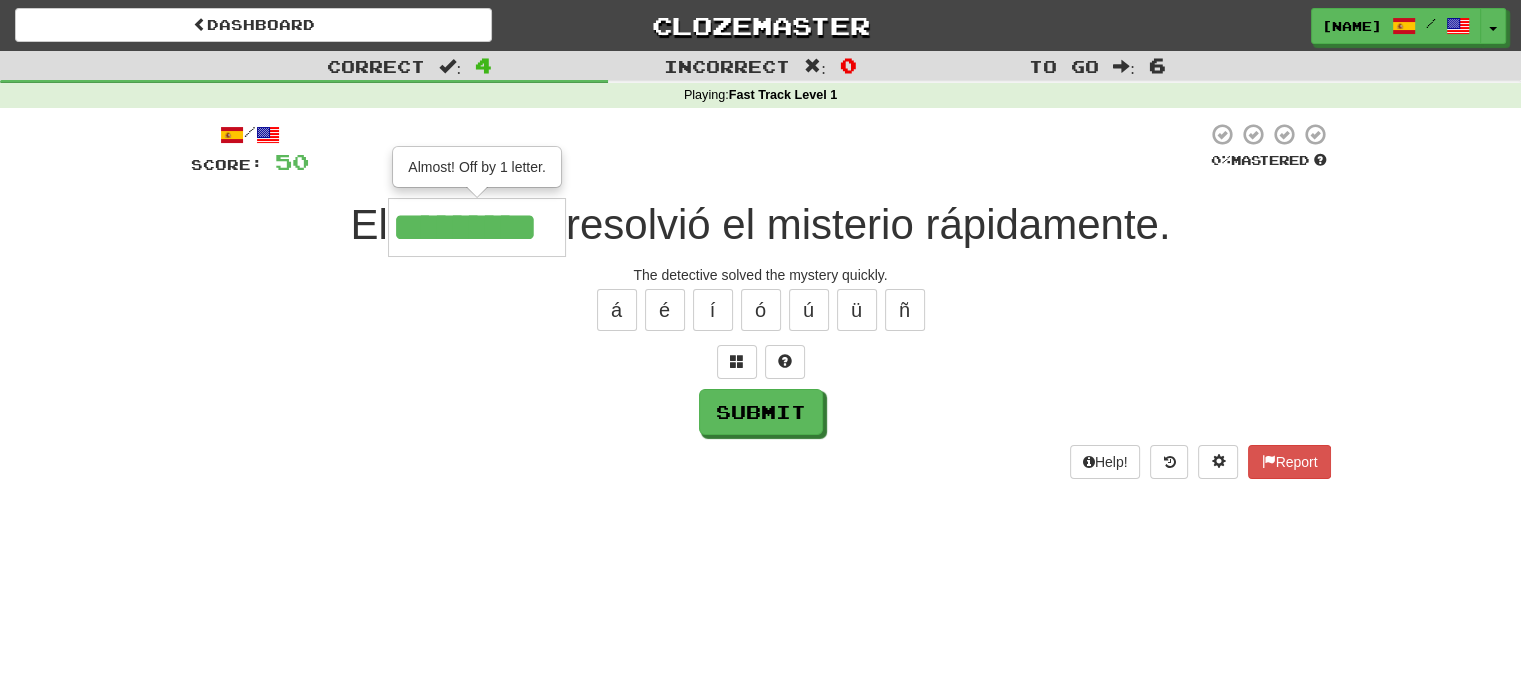 type on "*********" 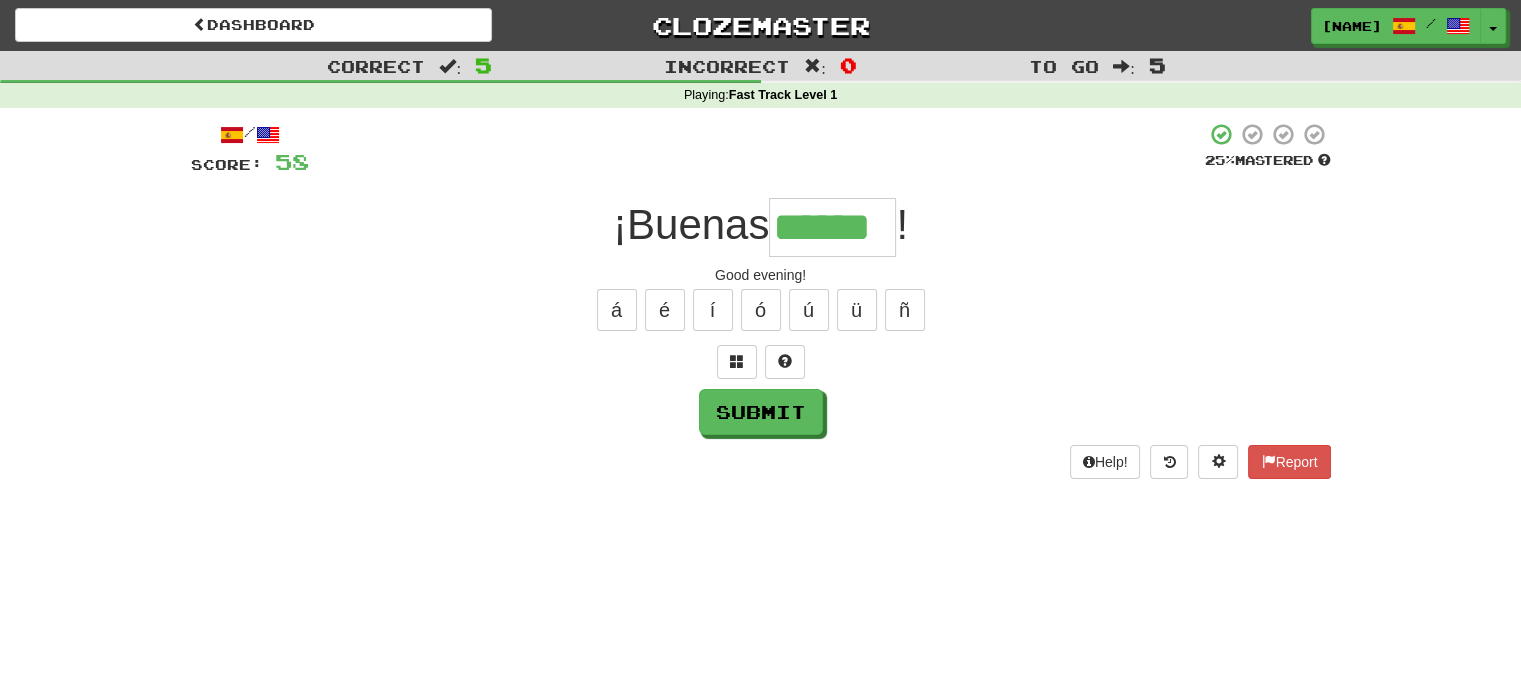 type on "******" 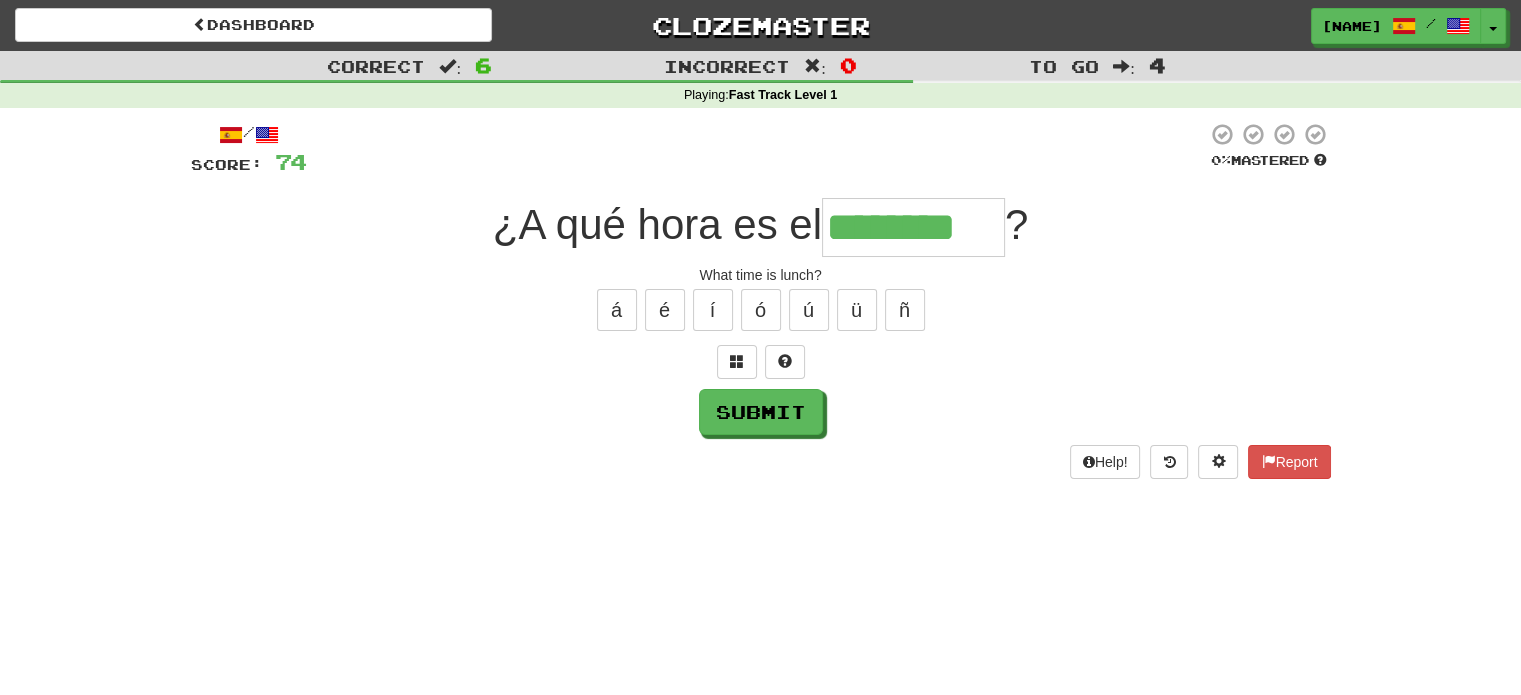 type on "********" 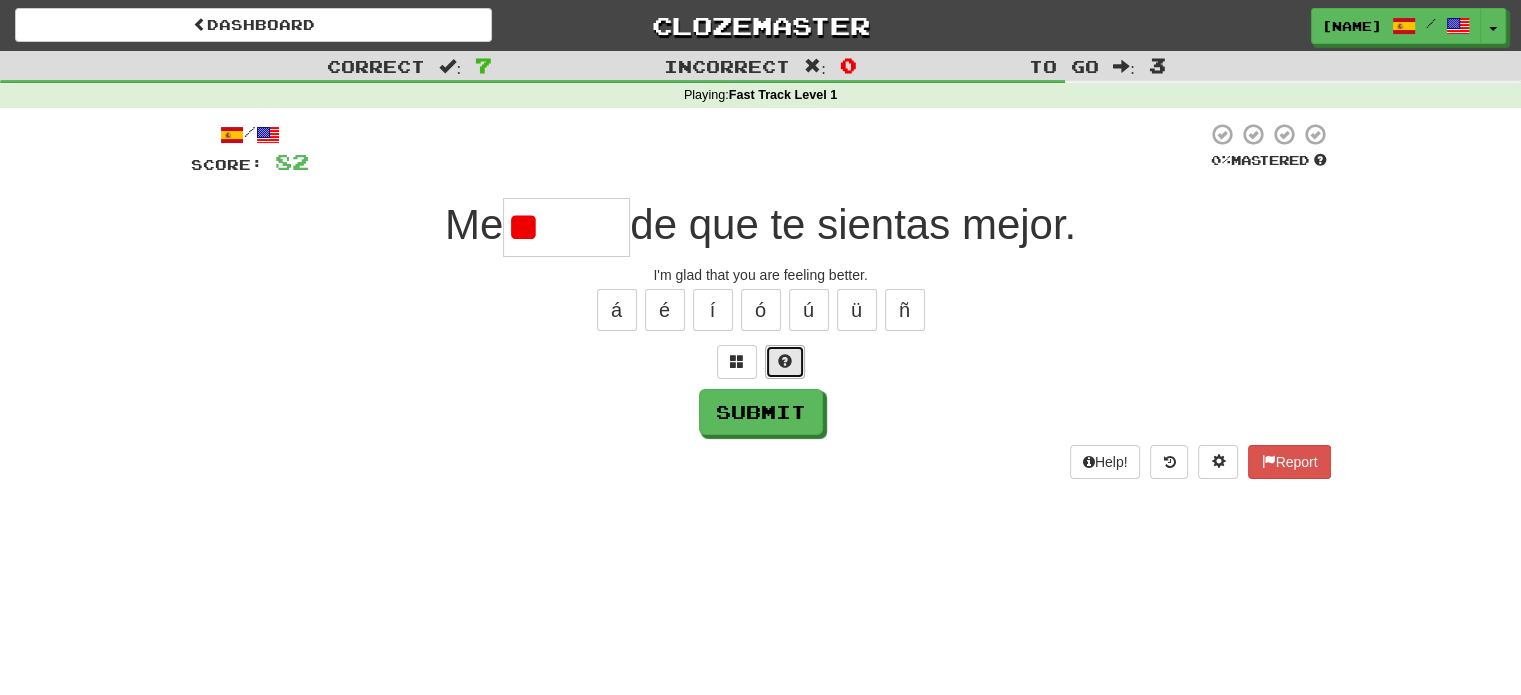 click at bounding box center [785, 361] 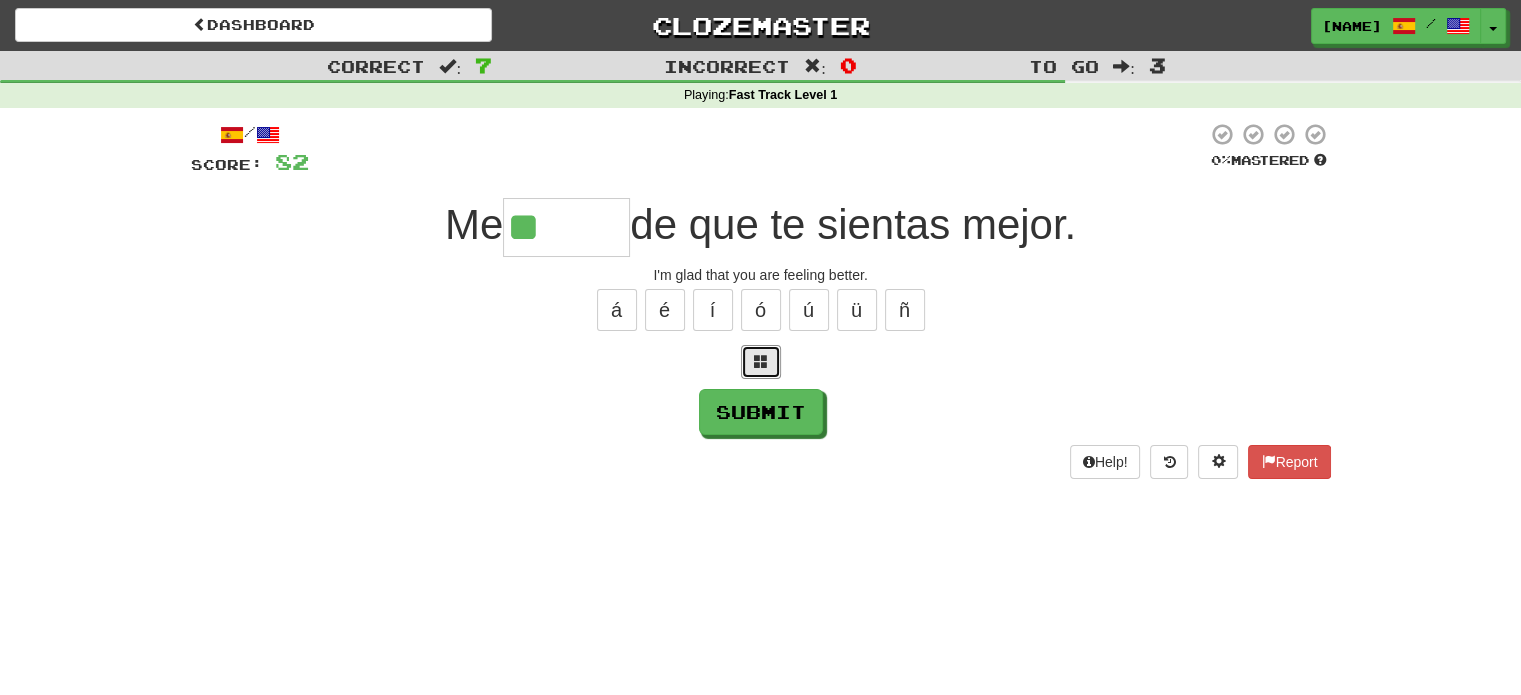 click at bounding box center [761, 362] 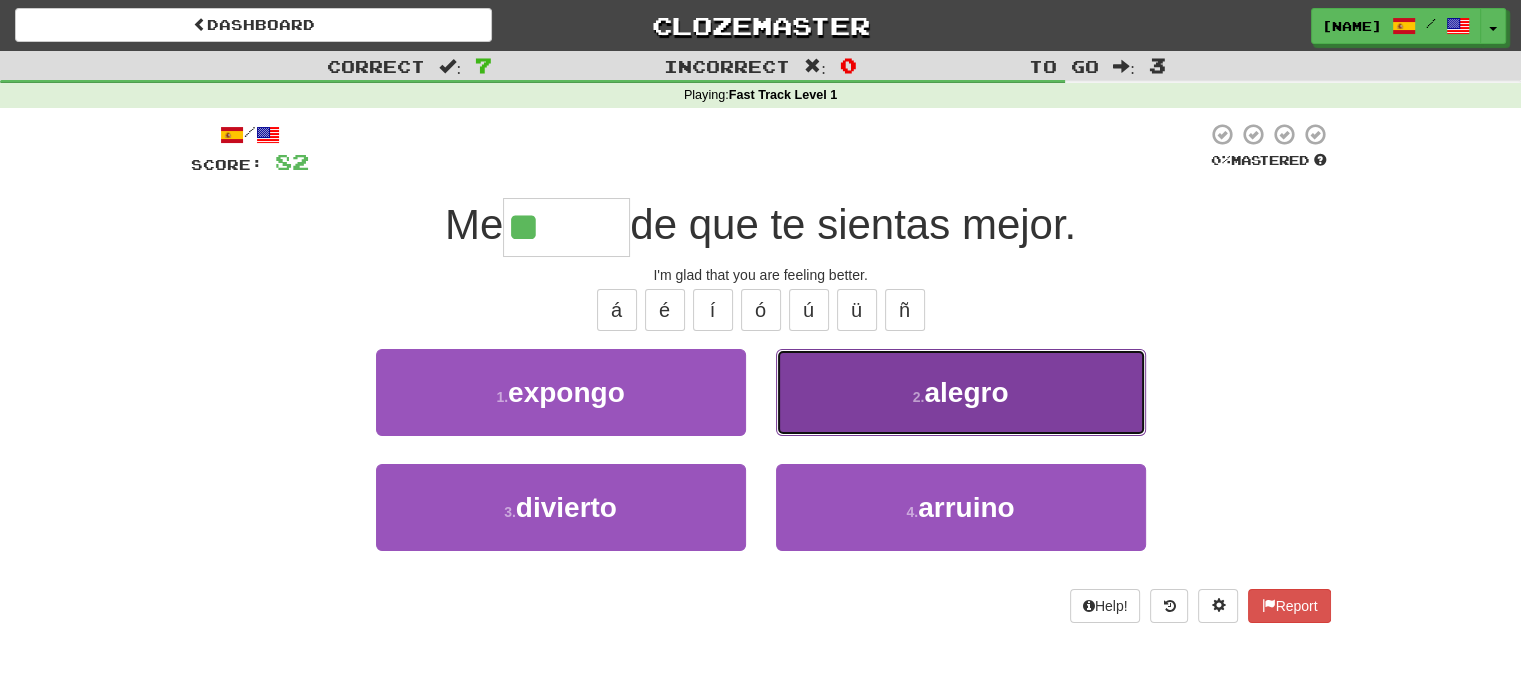 click on "2 .  alegro" at bounding box center [961, 392] 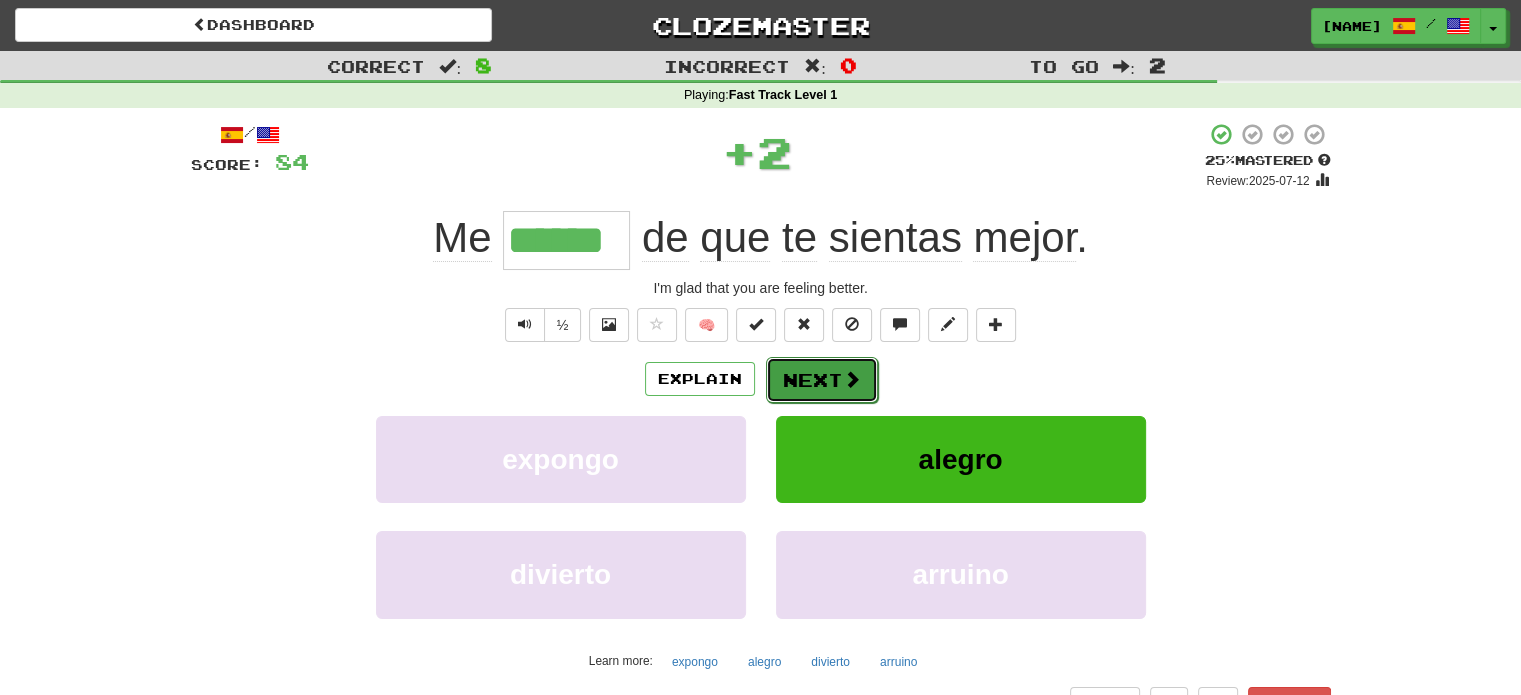 click on "Next" at bounding box center (822, 380) 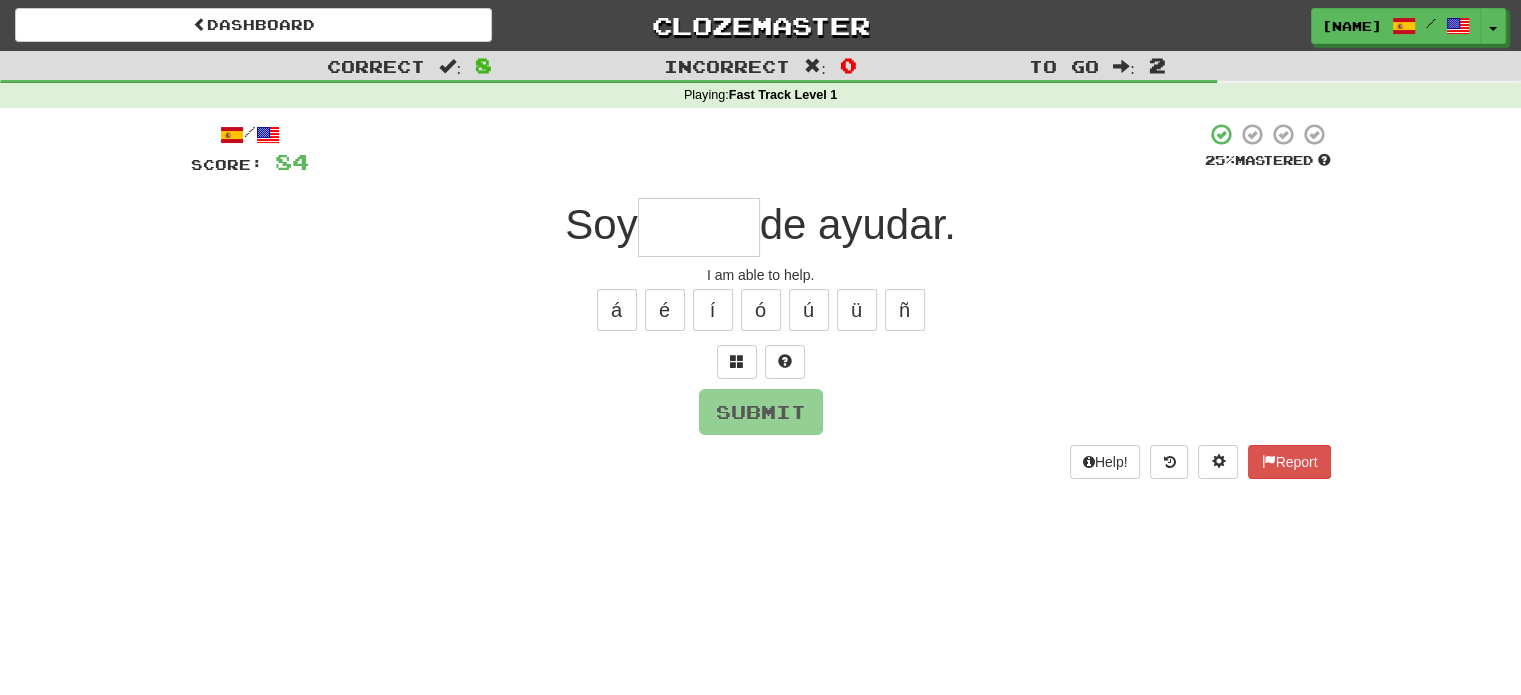 type on "*" 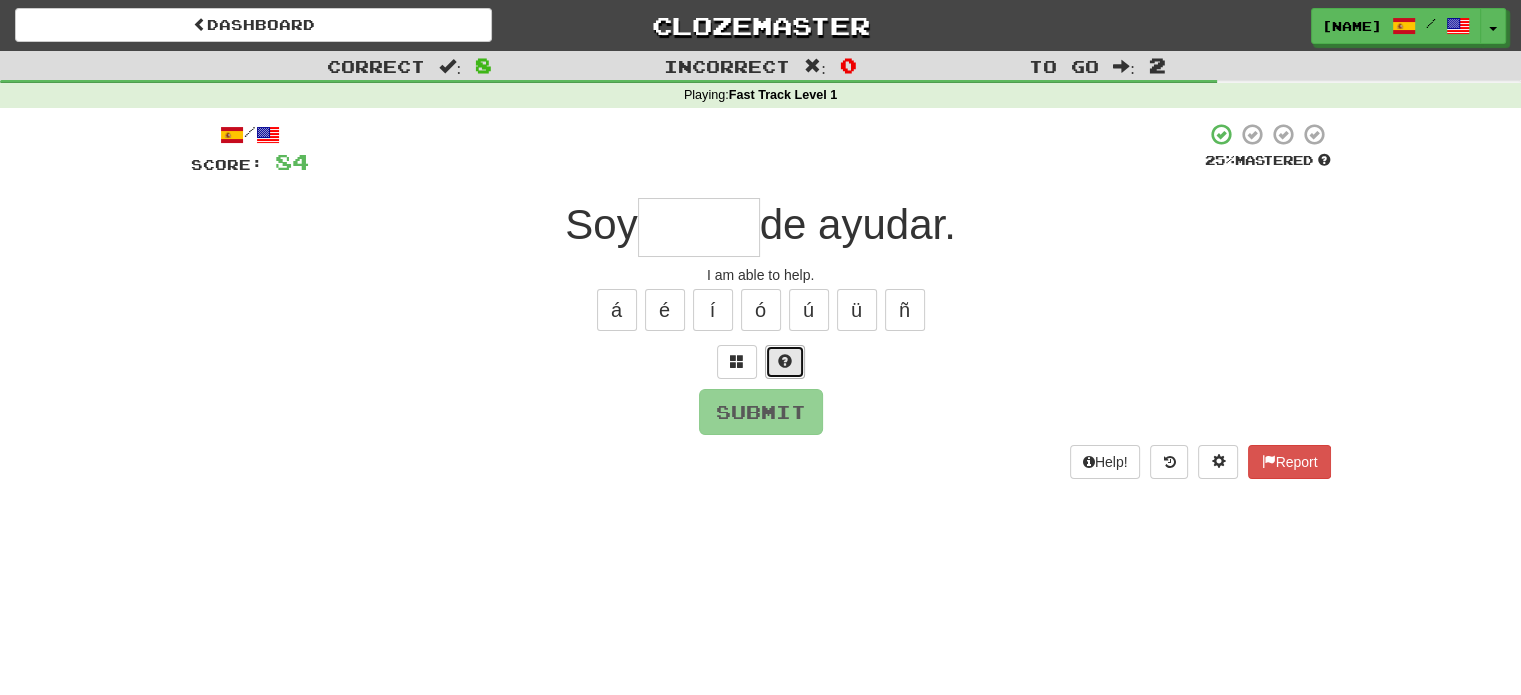 click at bounding box center [785, 362] 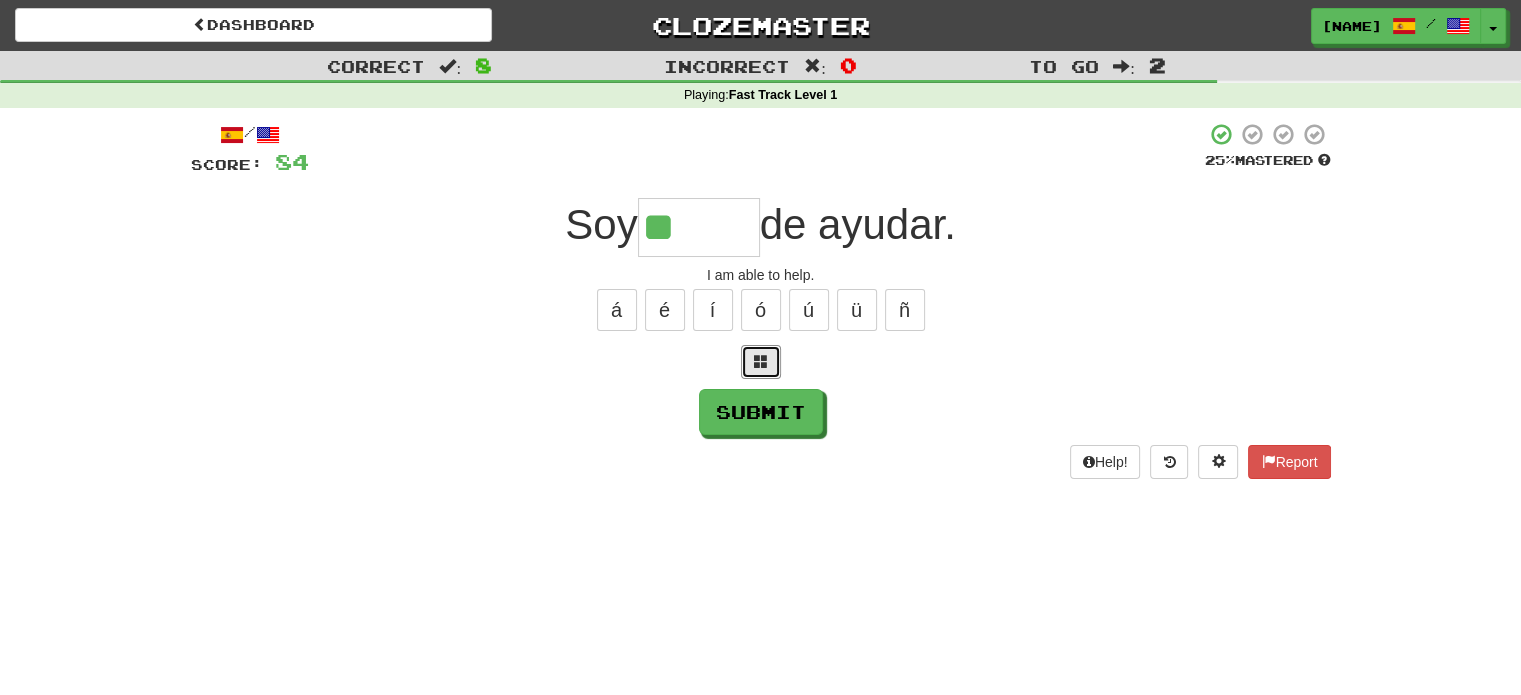 click at bounding box center (761, 362) 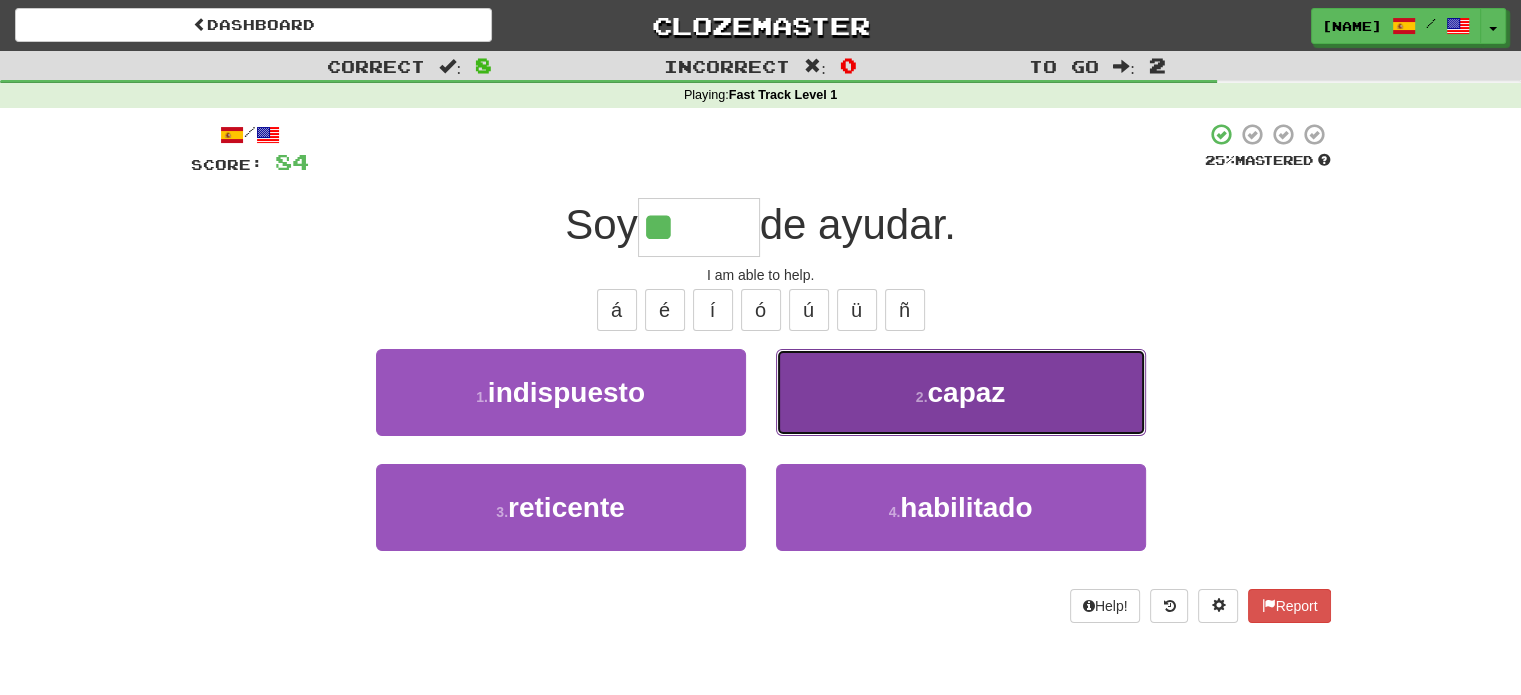 click on "2 .  capaz" at bounding box center [961, 392] 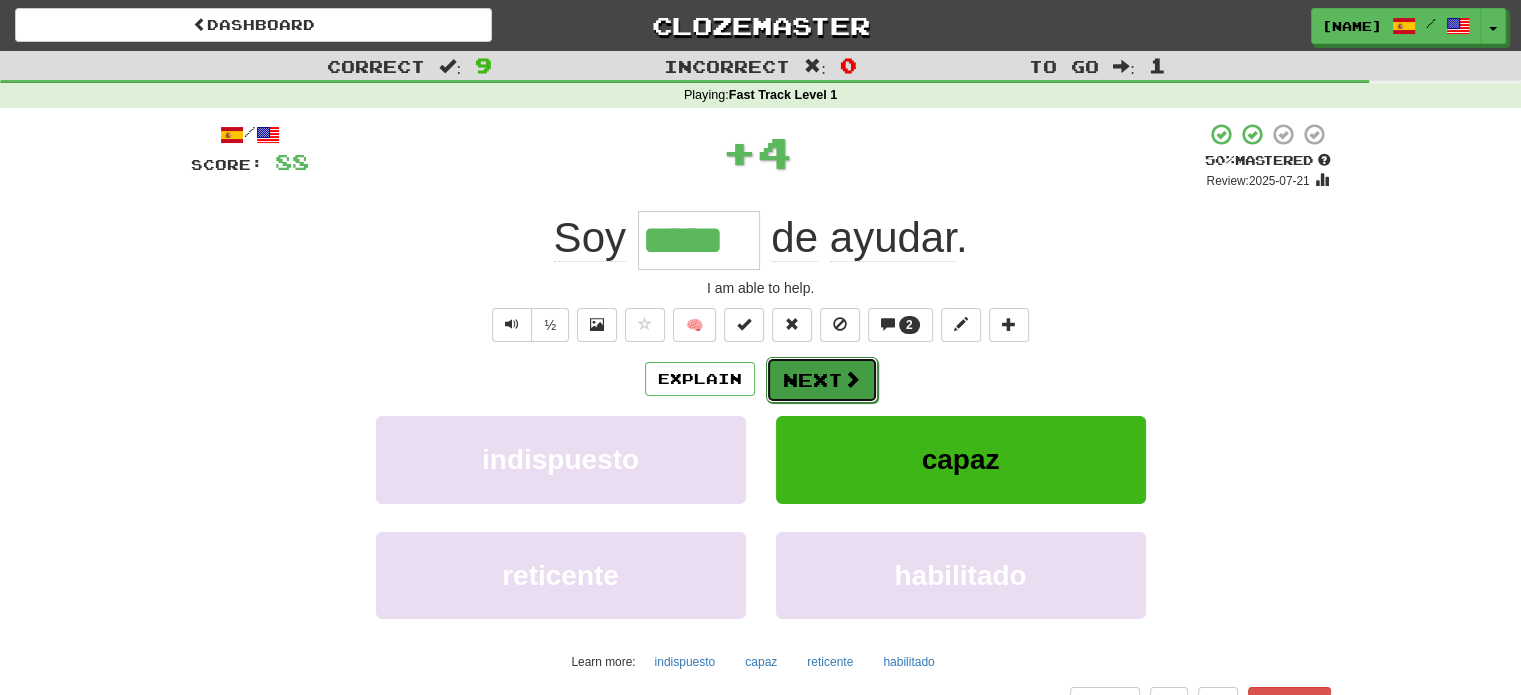 click on "Next" at bounding box center (822, 380) 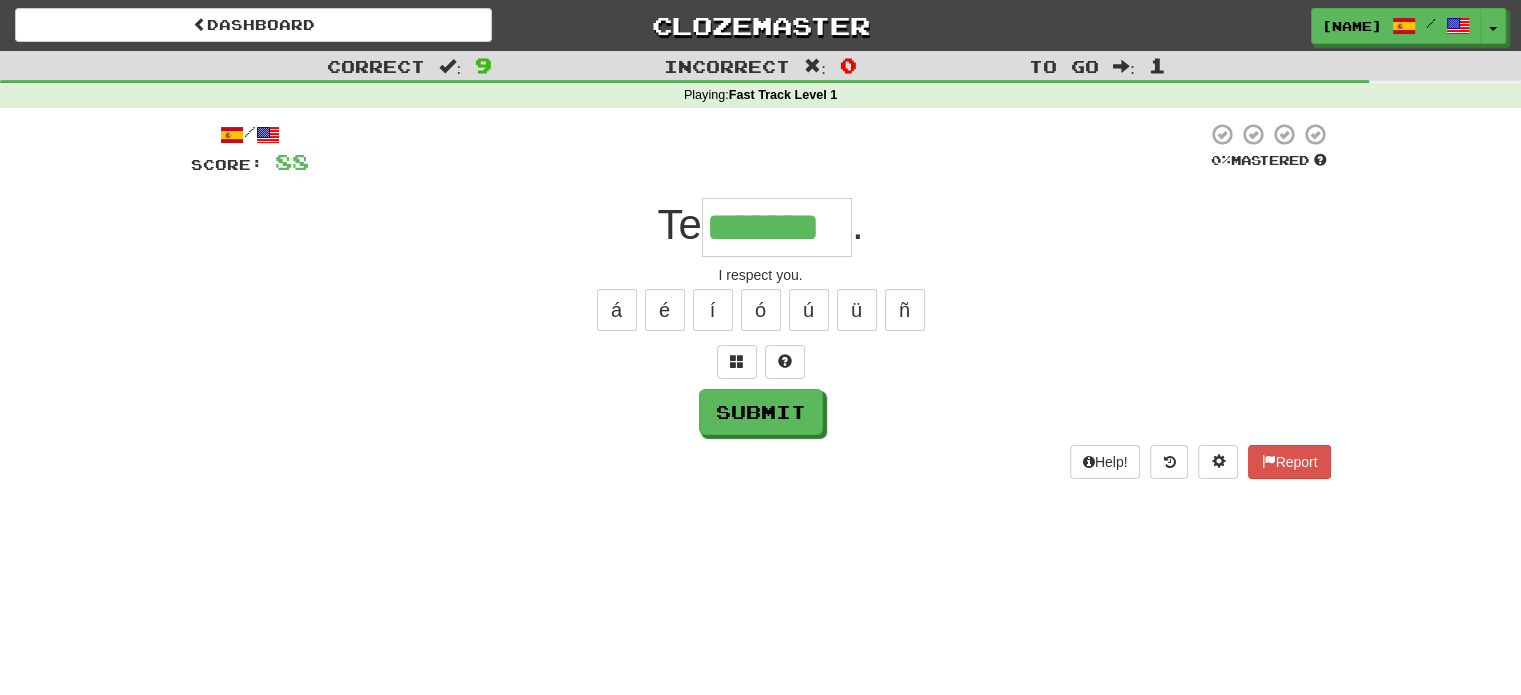 type on "*******" 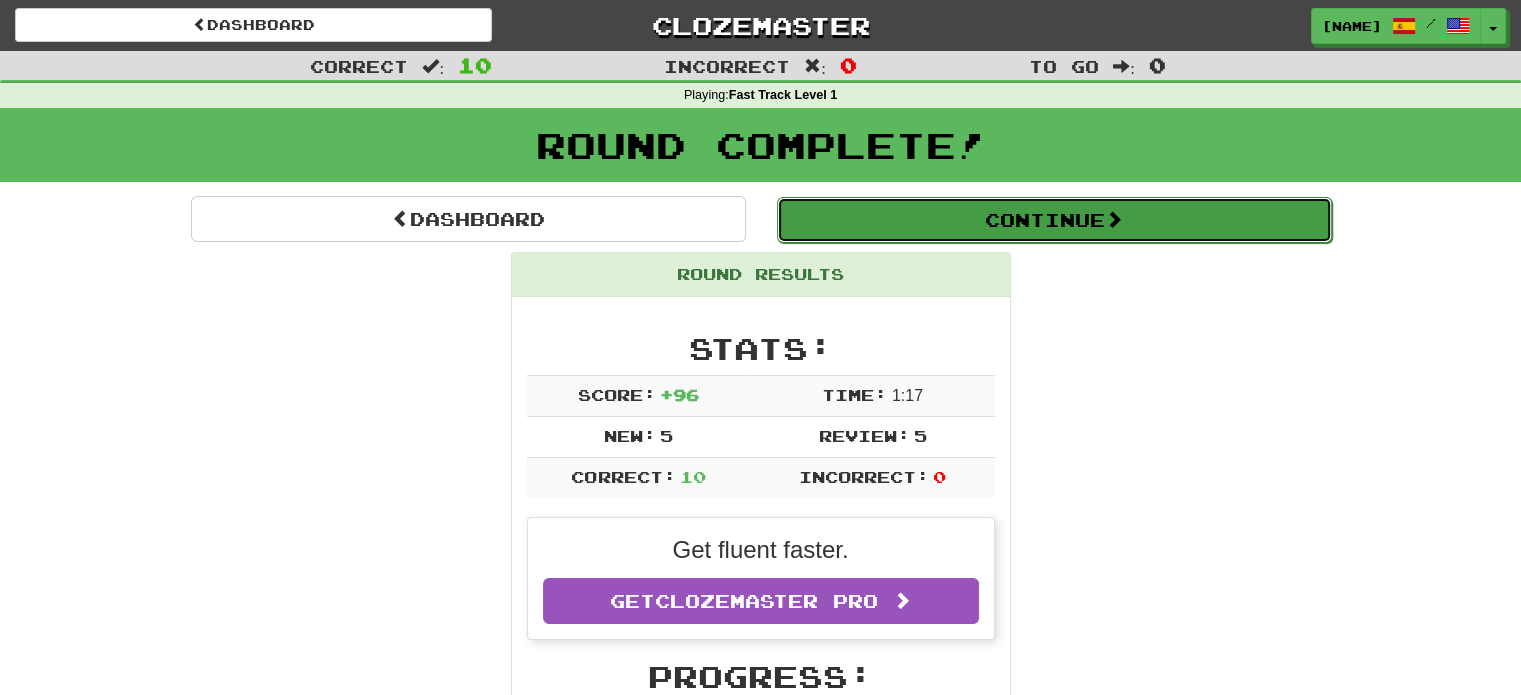 click on "Continue" at bounding box center [1054, 220] 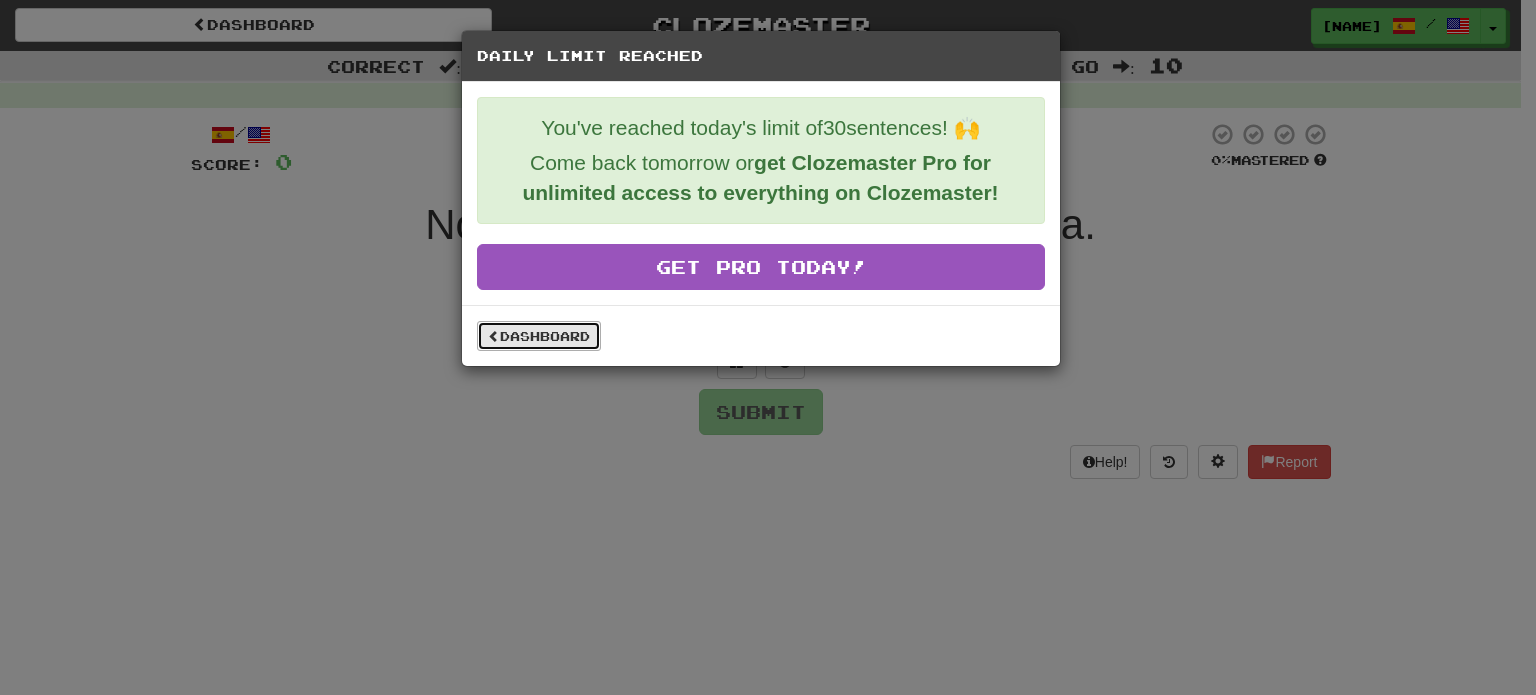 click on "Dashboard" at bounding box center [539, 336] 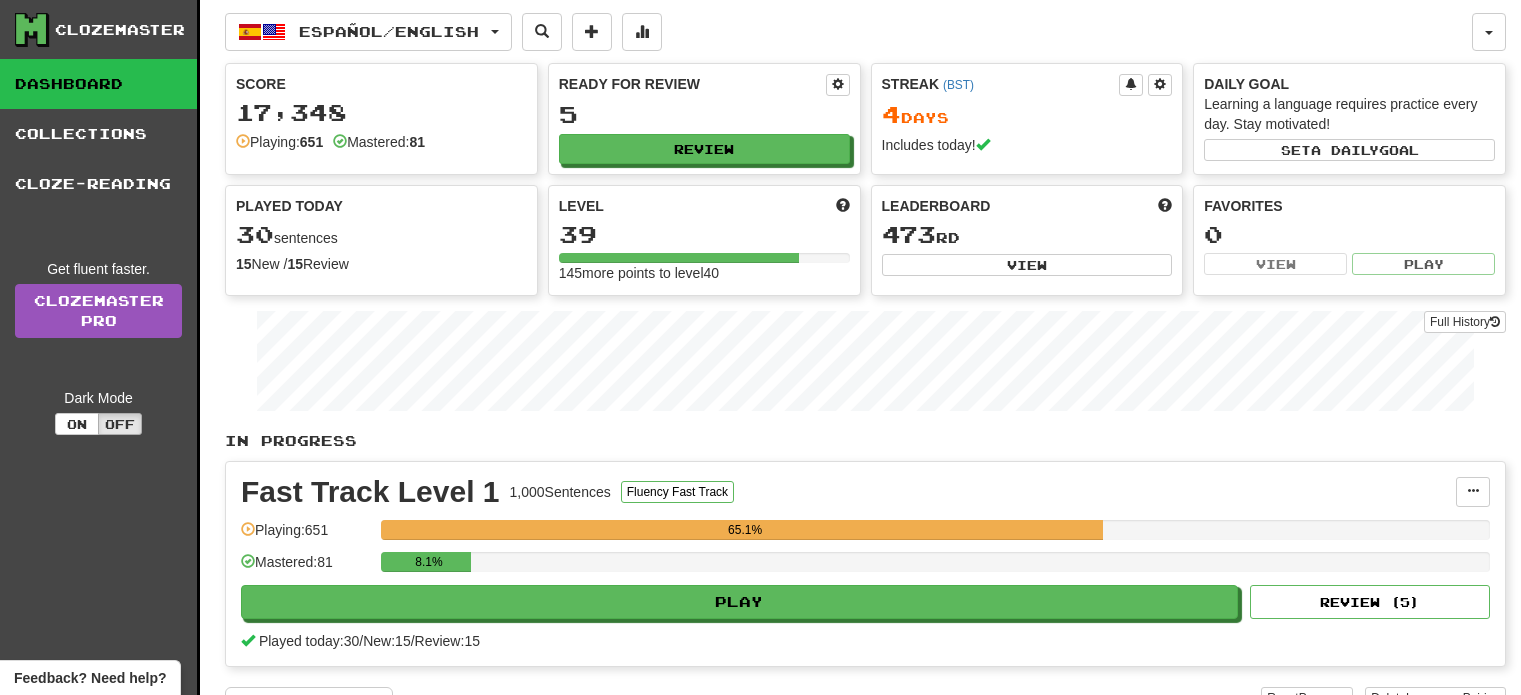 scroll, scrollTop: 0, scrollLeft: 0, axis: both 